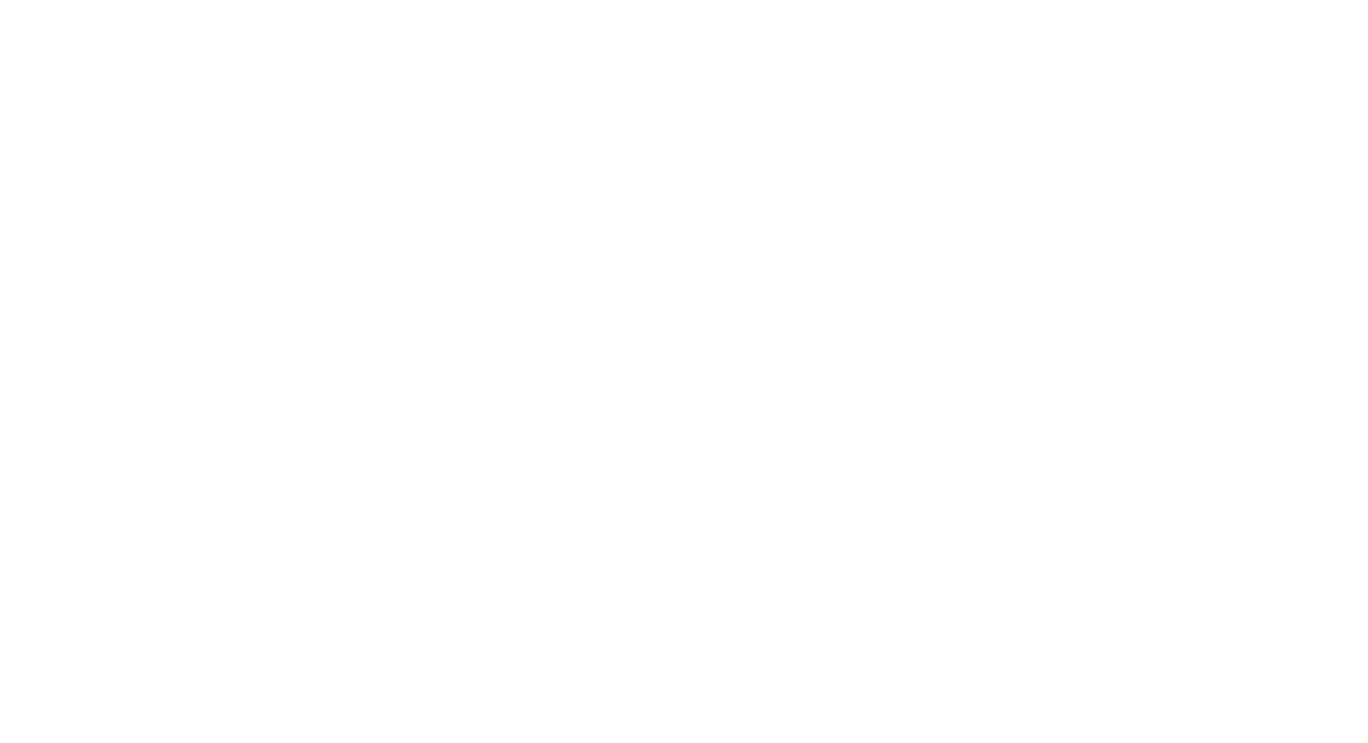 scroll, scrollTop: 0, scrollLeft: 0, axis: both 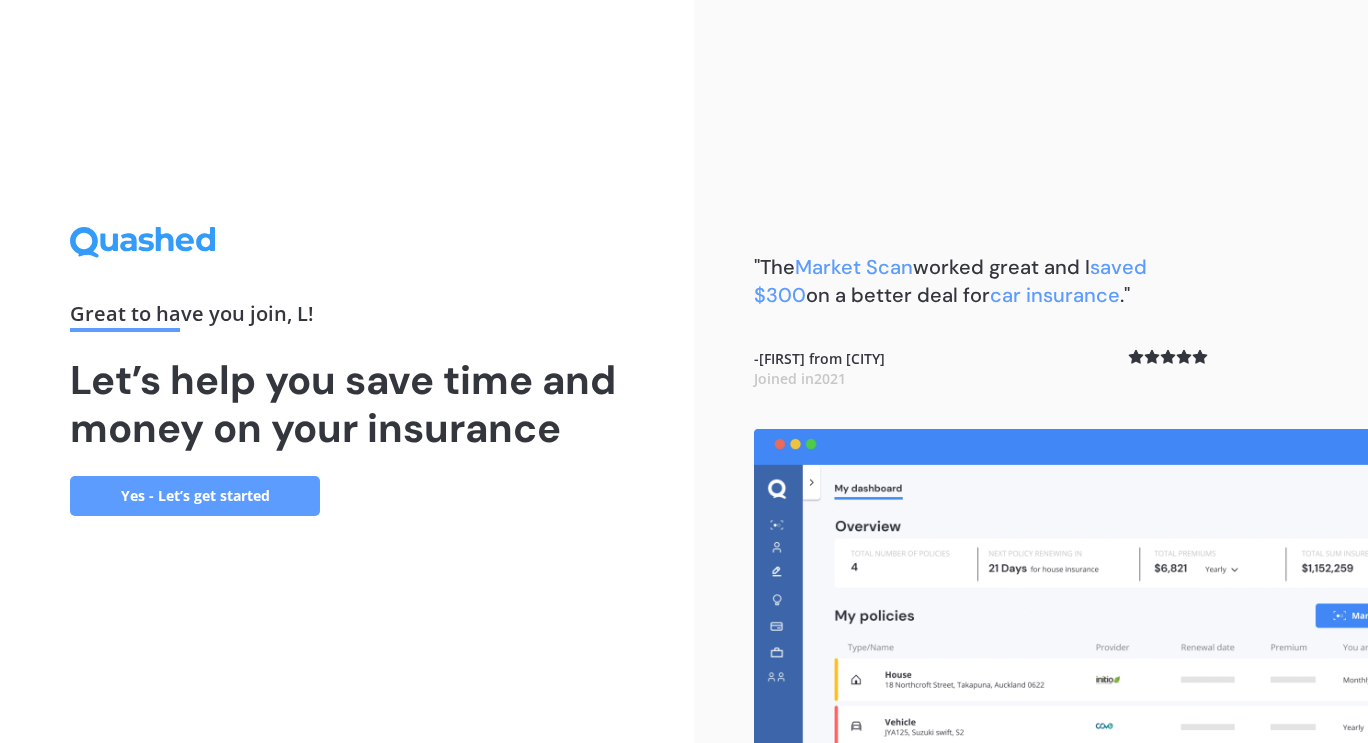click on "Yes - Let’s get started" at bounding box center (195, 496) 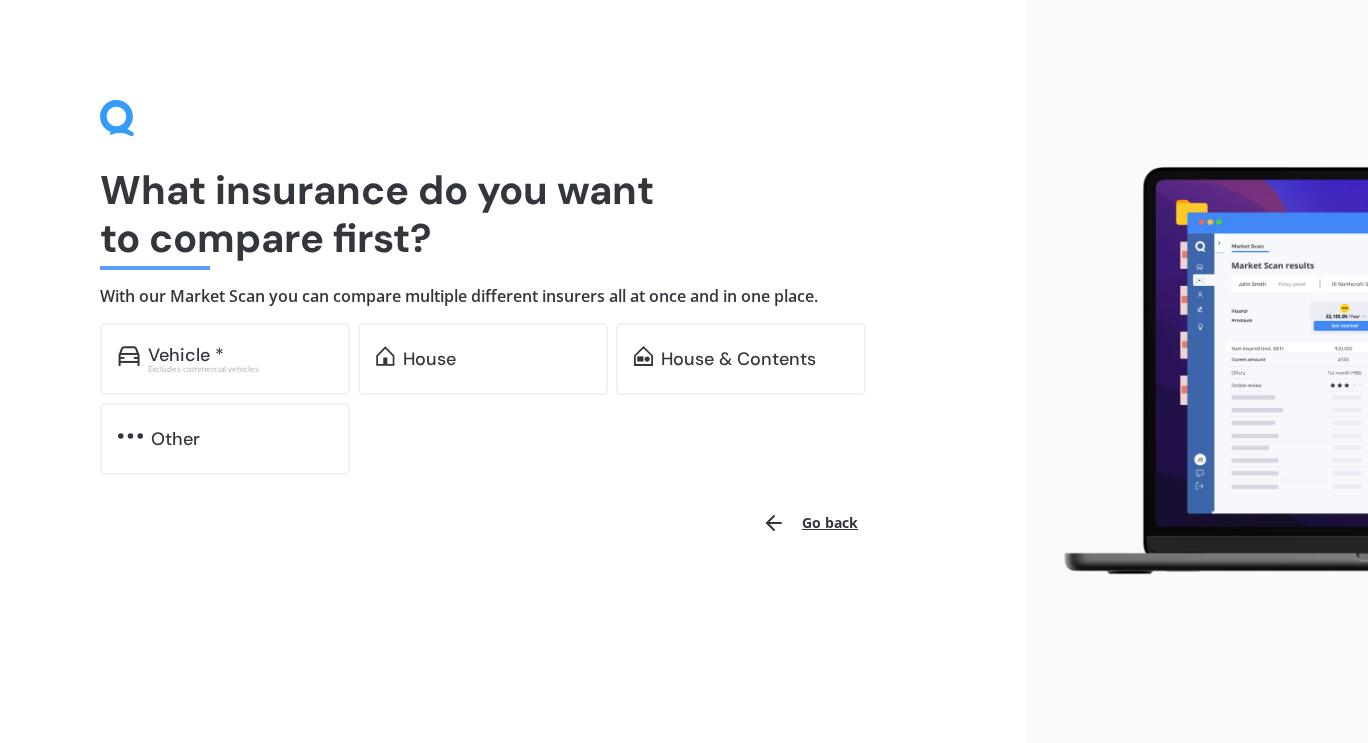 click on "House & Contents" at bounding box center (741, 359) 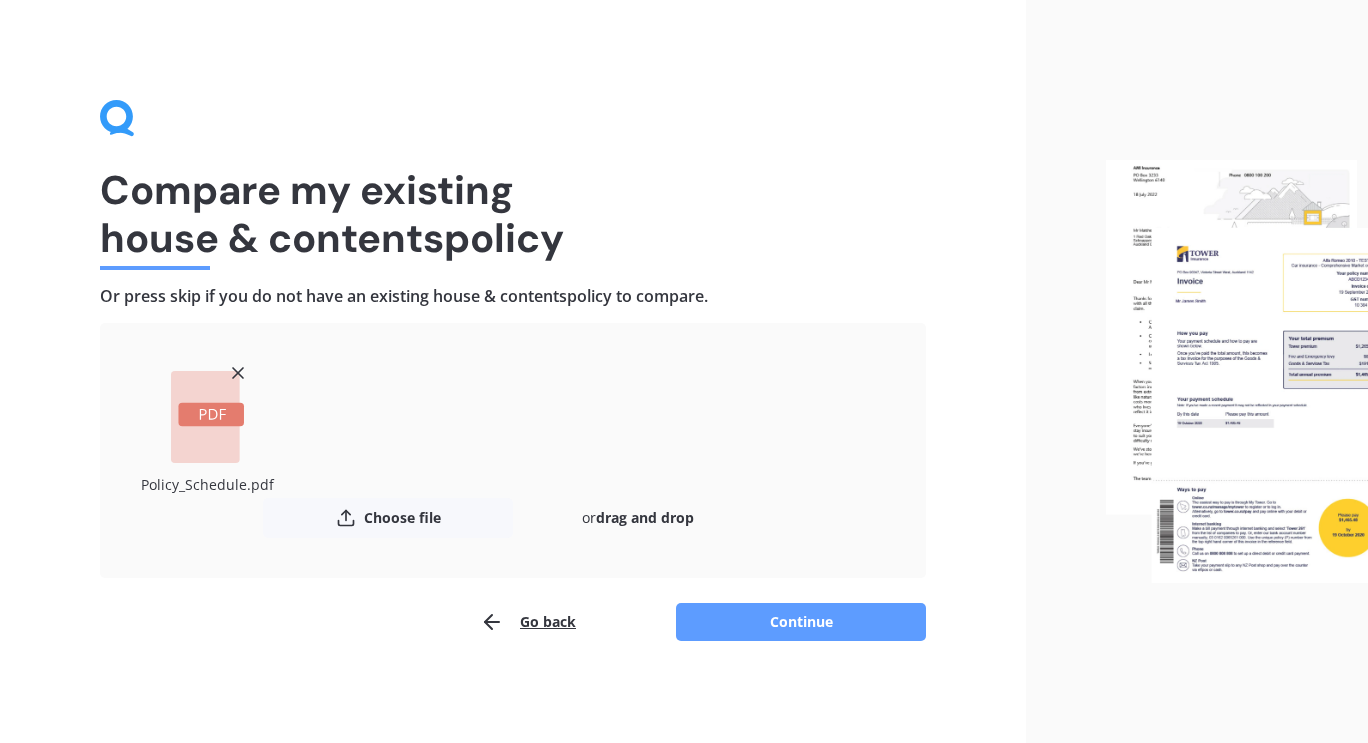 click on "Continue" at bounding box center (801, 622) 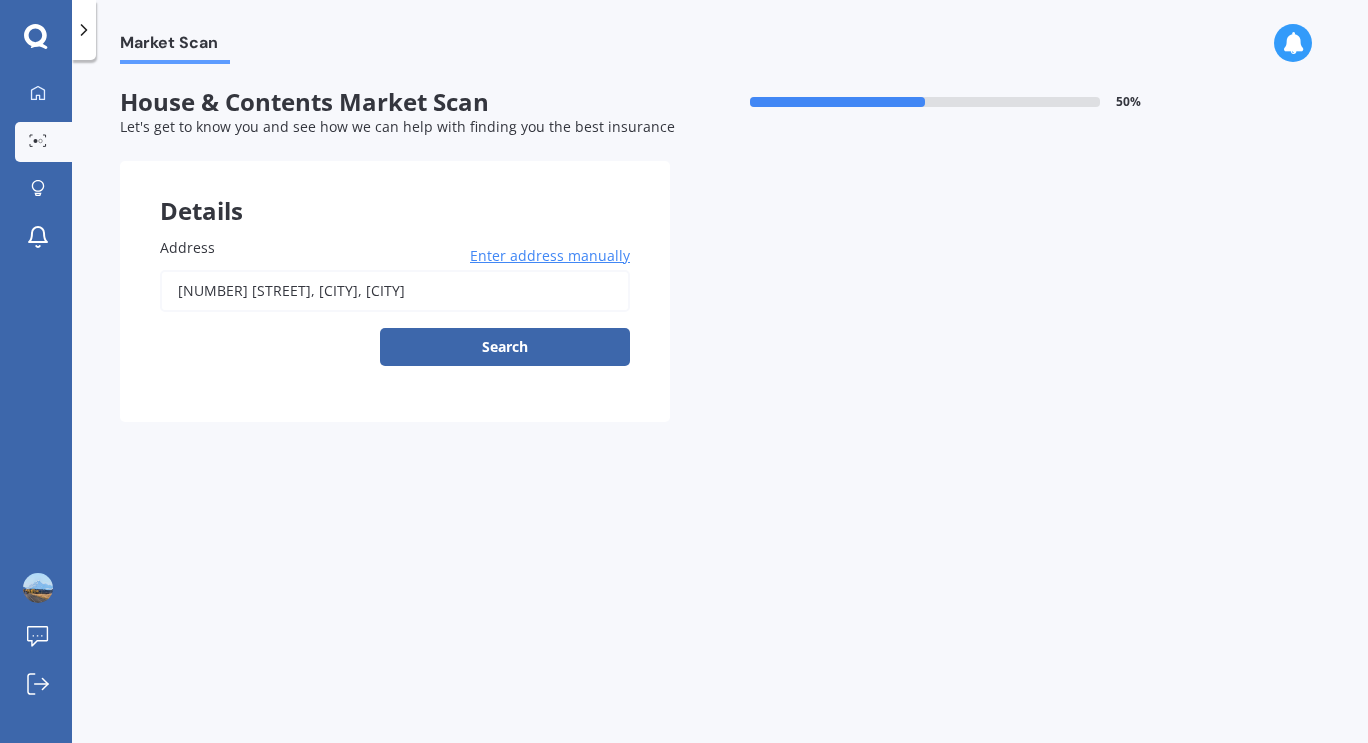 click on "Search" at bounding box center [505, 347] 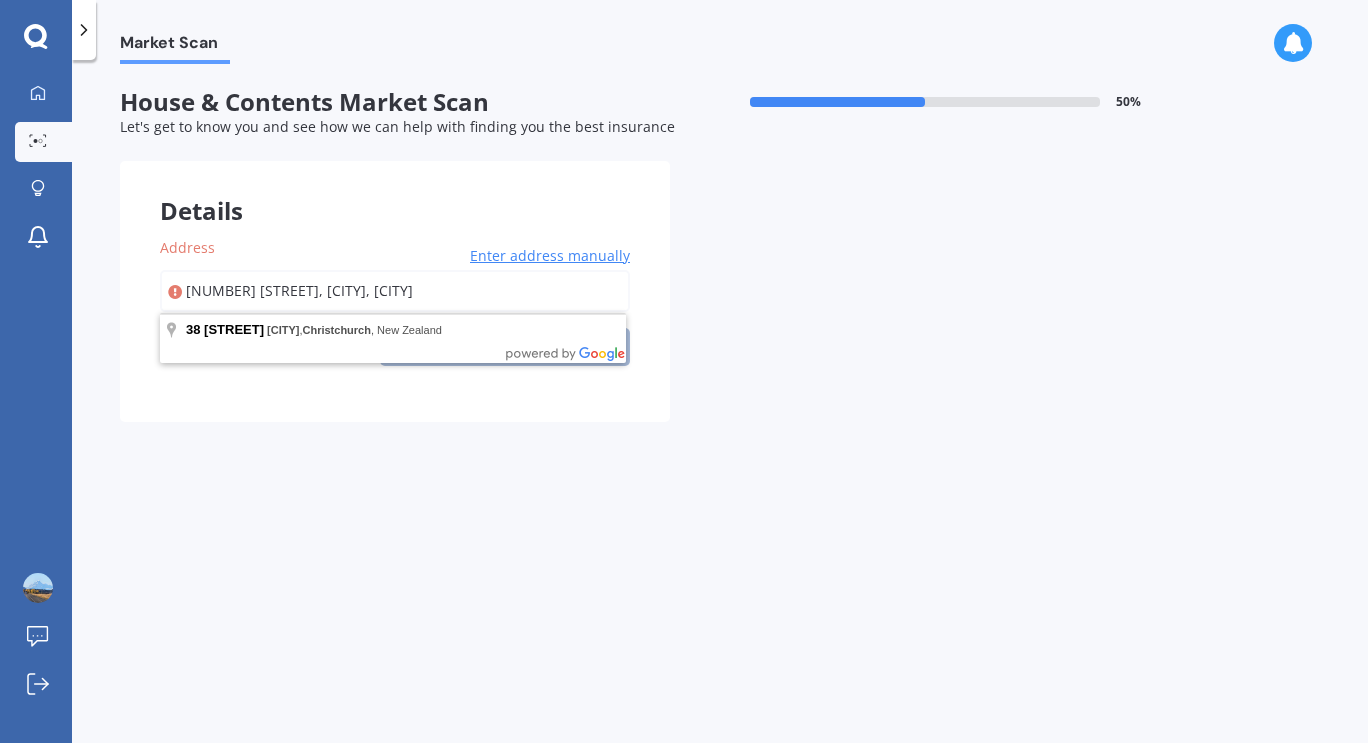 click on "[NUMBER] [STREET], [CITY], [CITY]" at bounding box center (395, 291) 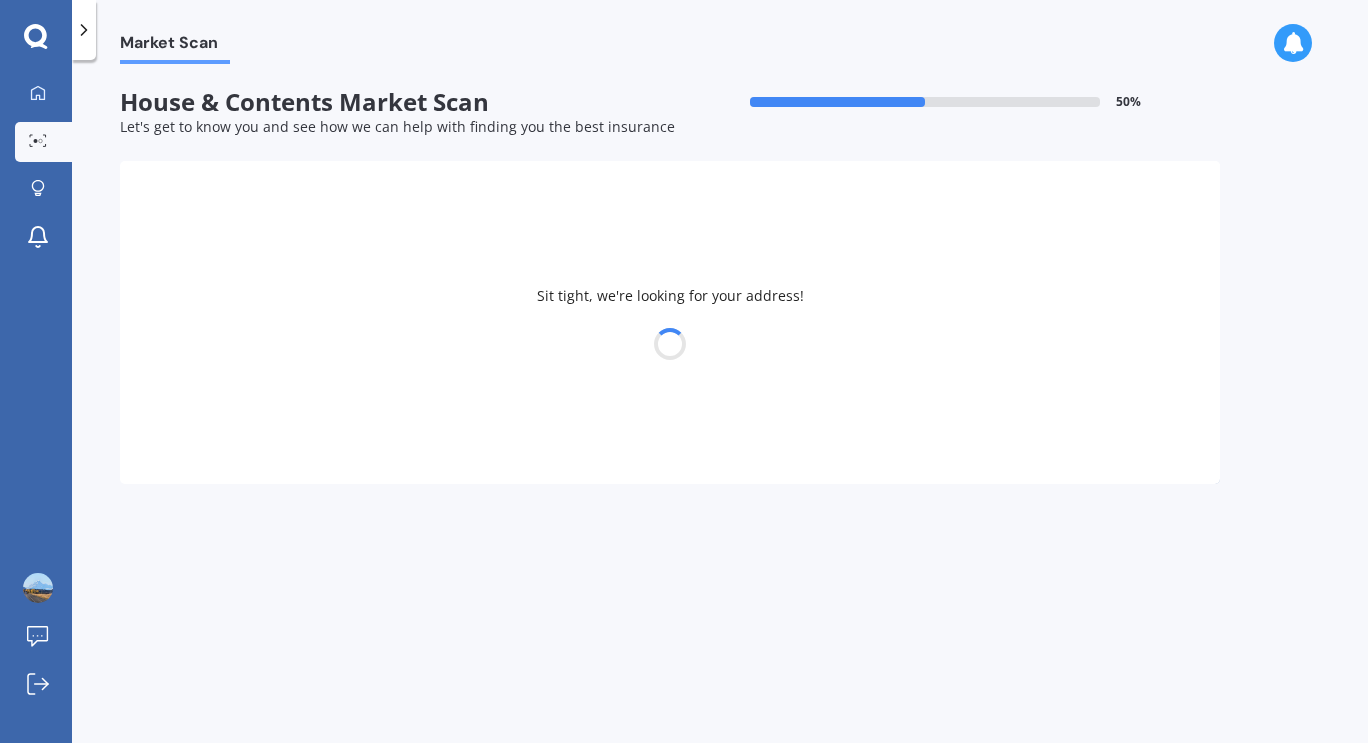 type on "[NUMBER] [STREET], [CITY], [CITY]" 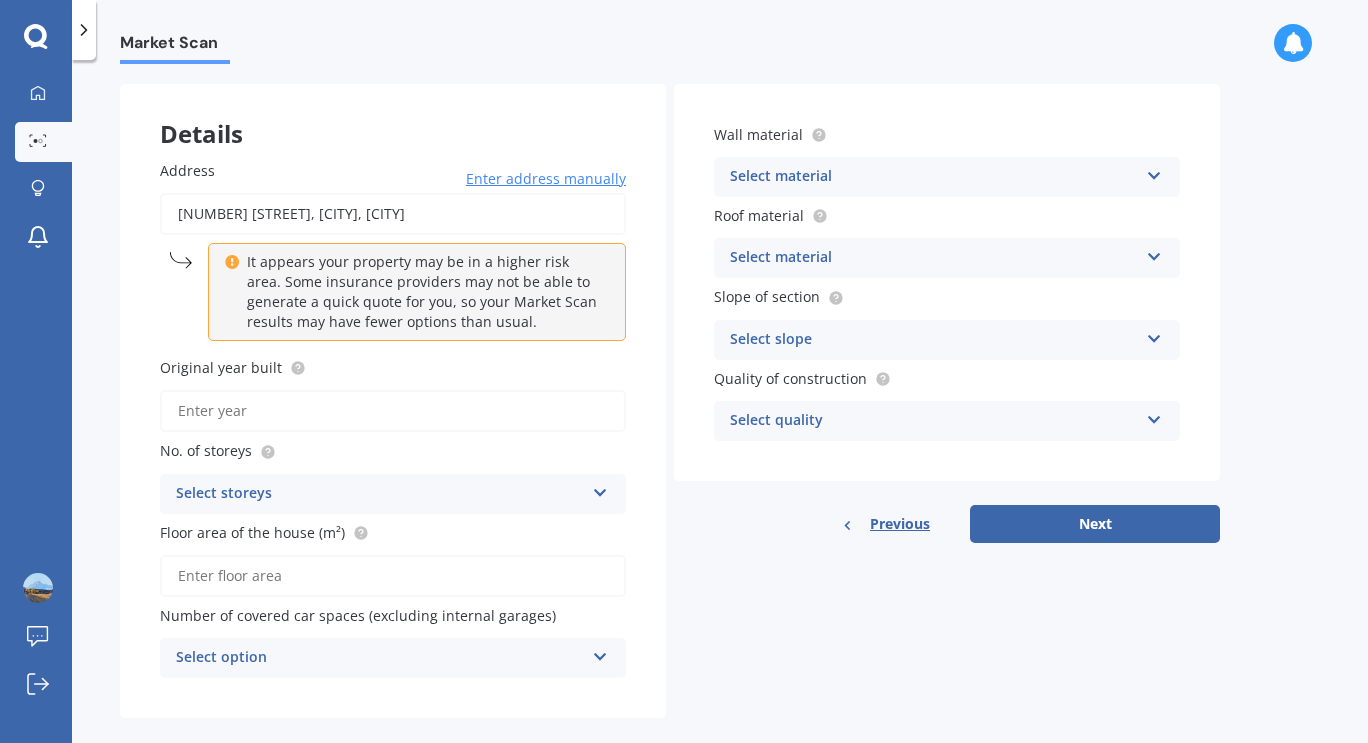 scroll, scrollTop: 78, scrollLeft: 0, axis: vertical 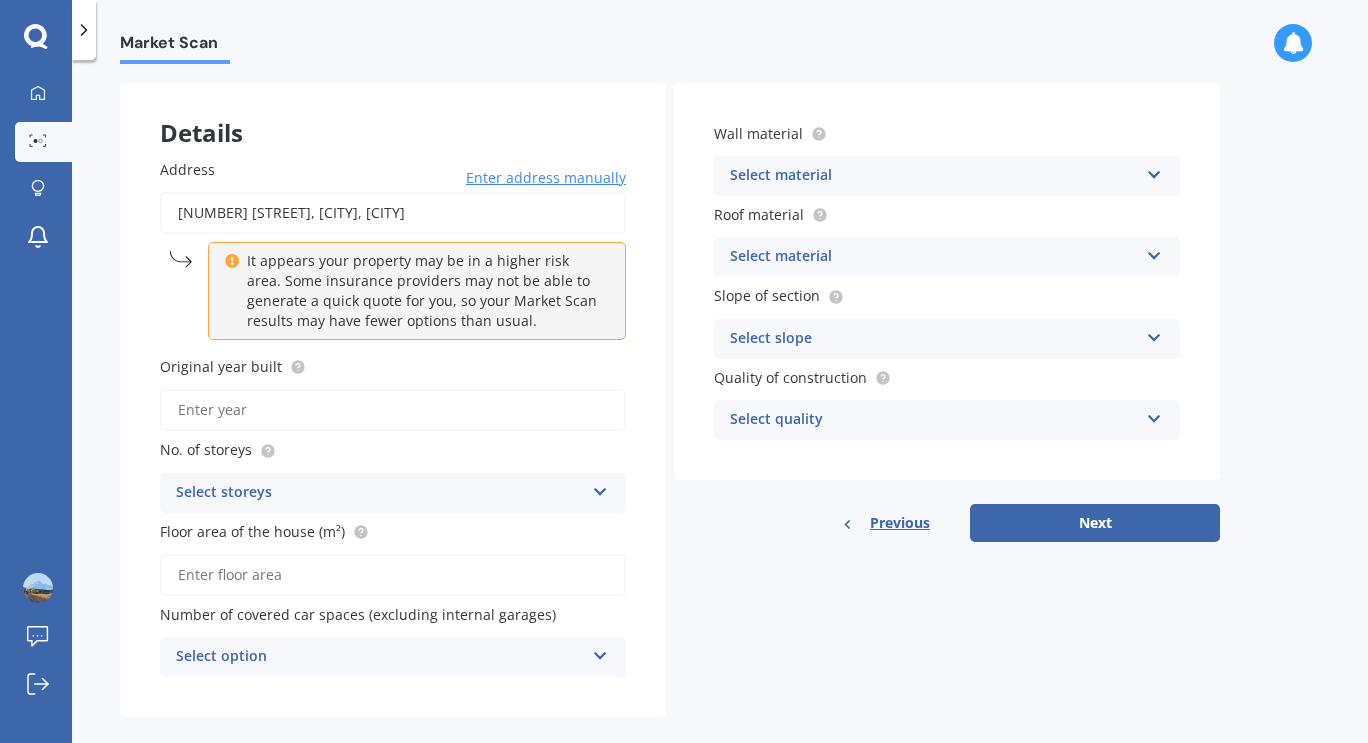 click on "Original year built" at bounding box center [393, 410] 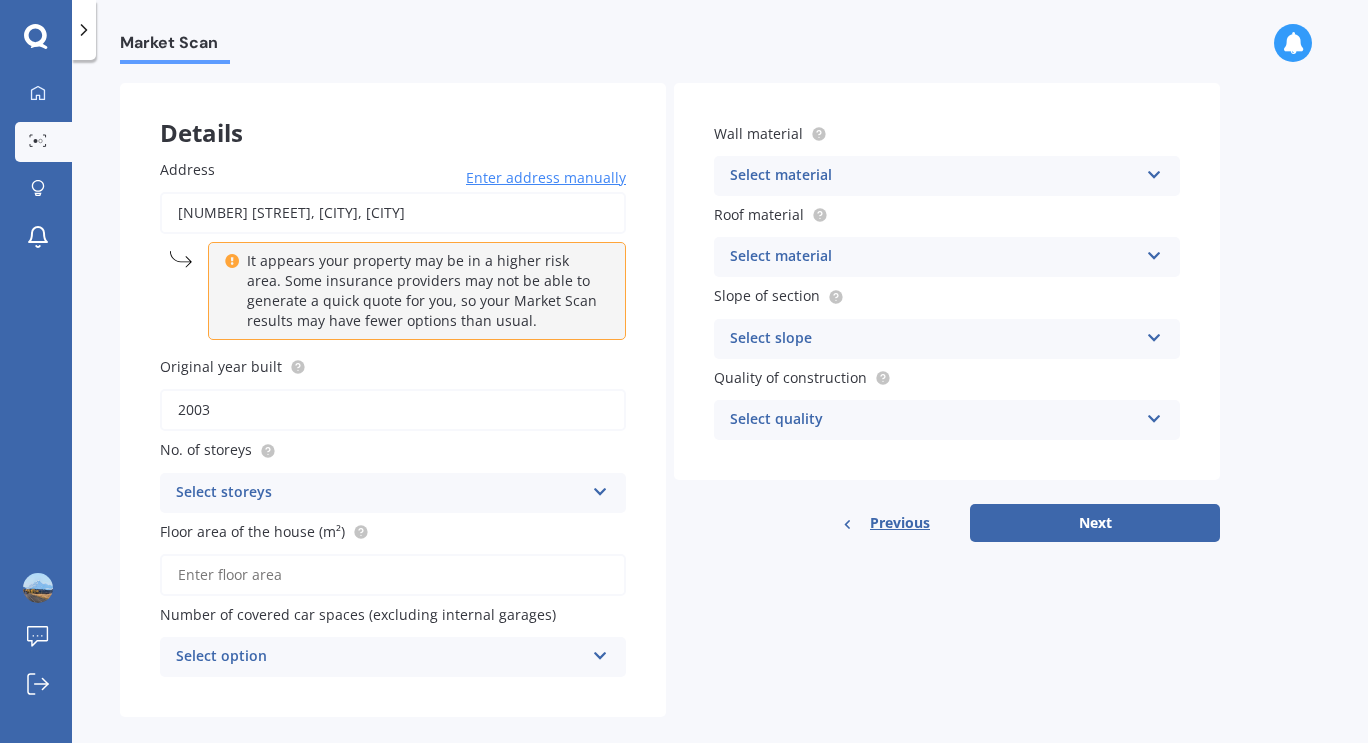 scroll, scrollTop: 106, scrollLeft: 0, axis: vertical 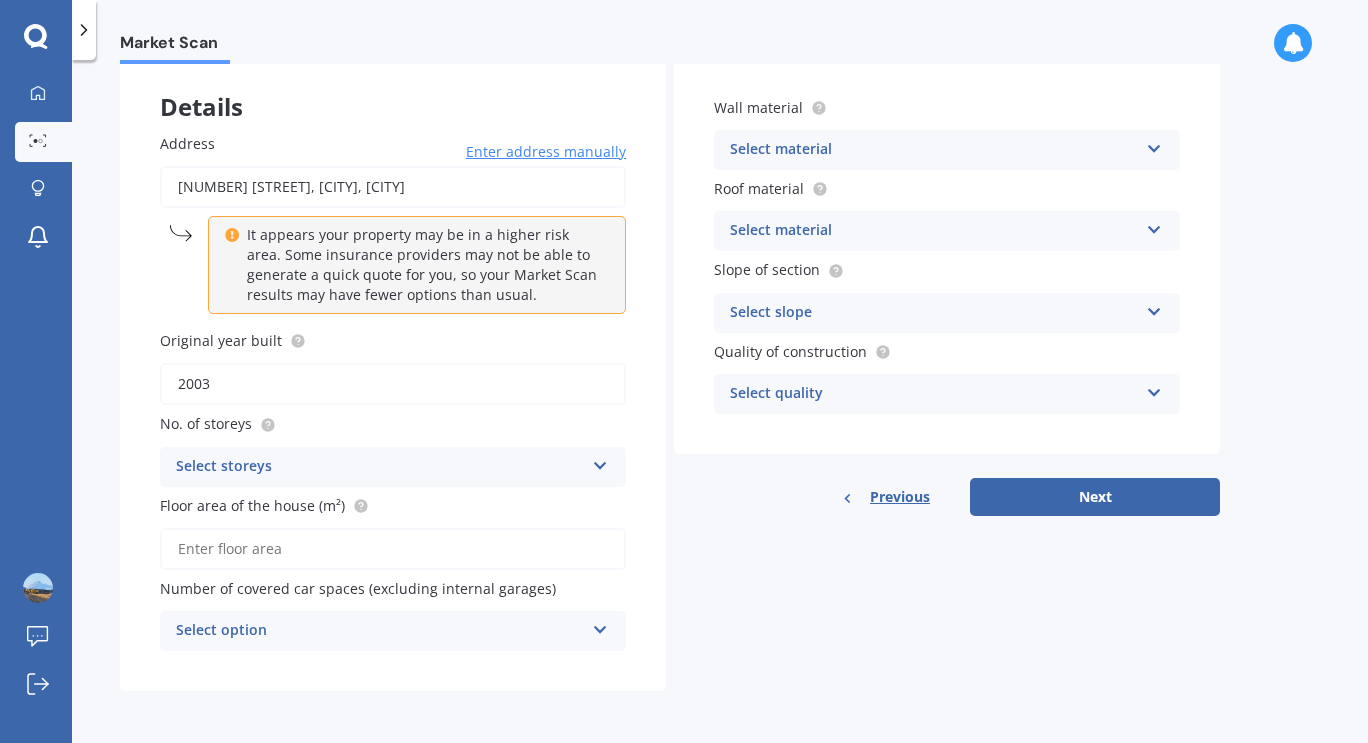 type on "2003" 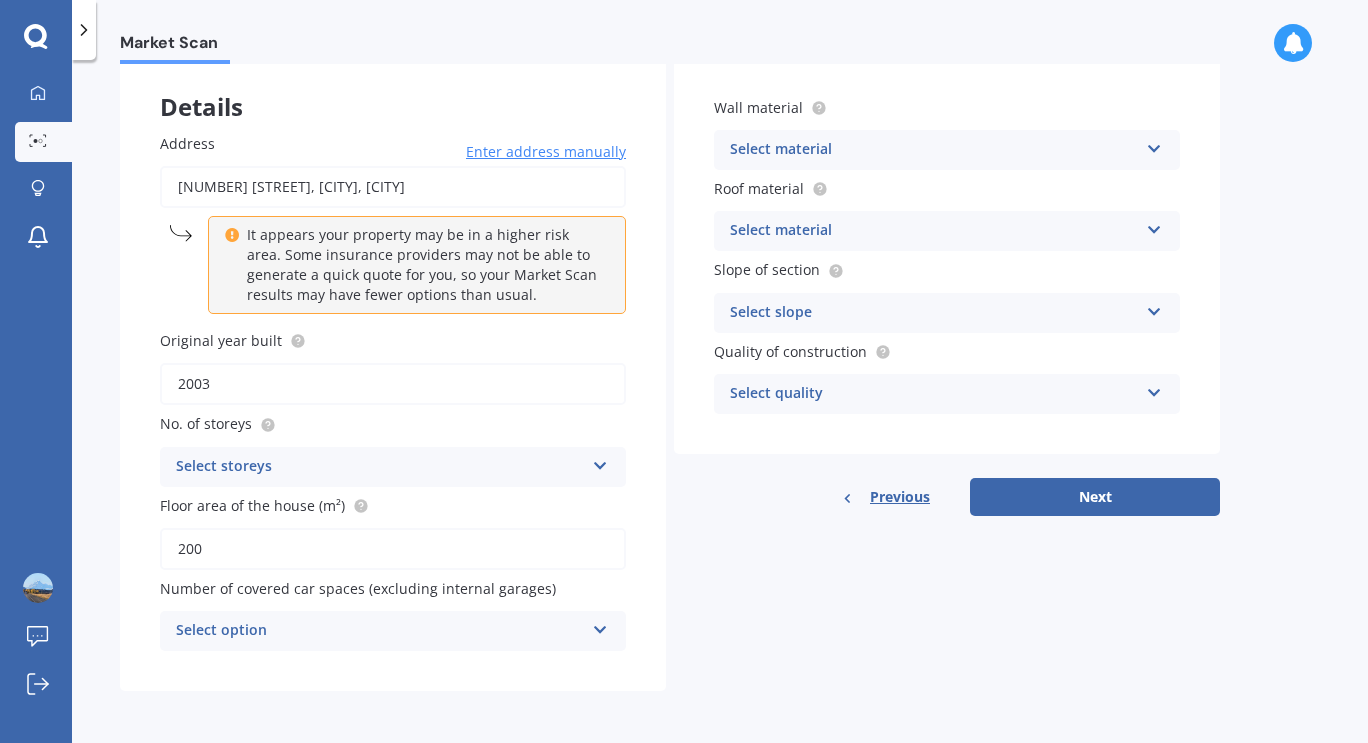 type on "200" 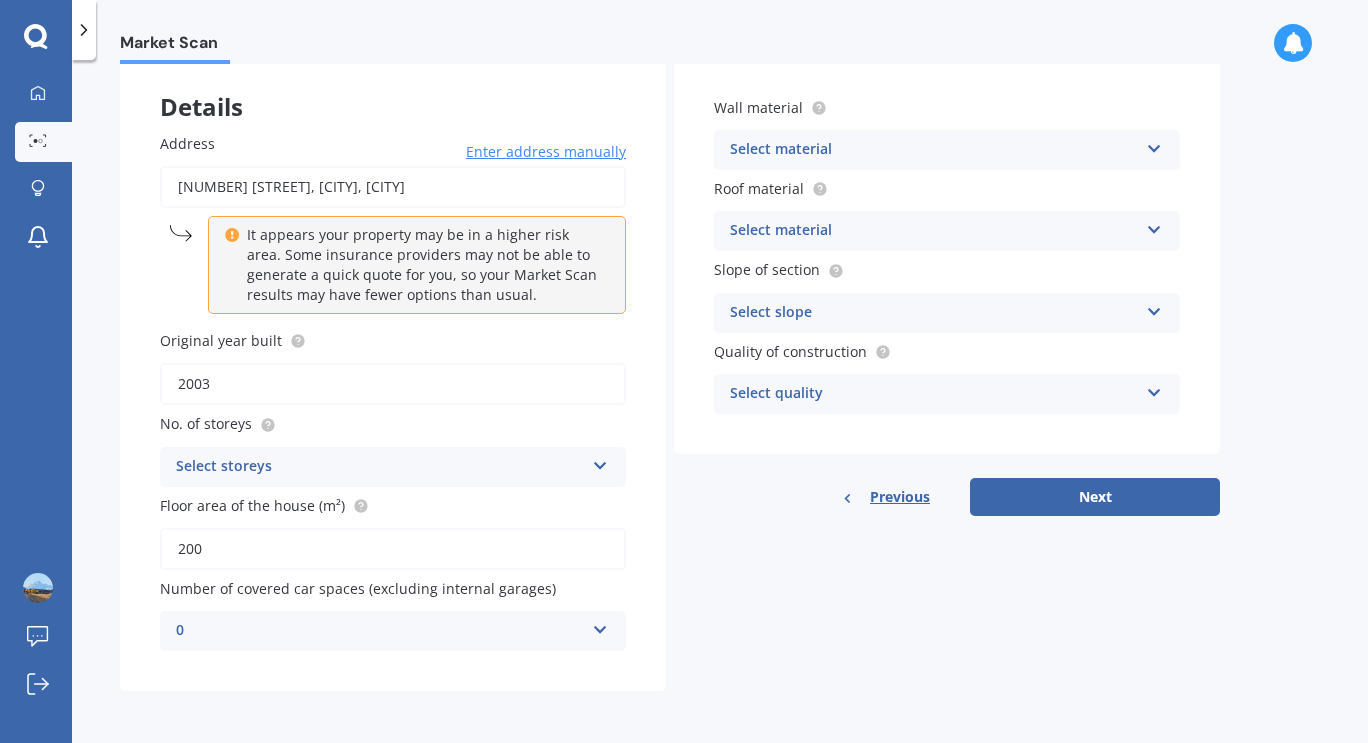 click on "Home and Contents Home and Contents" at bounding box center [720, 405] 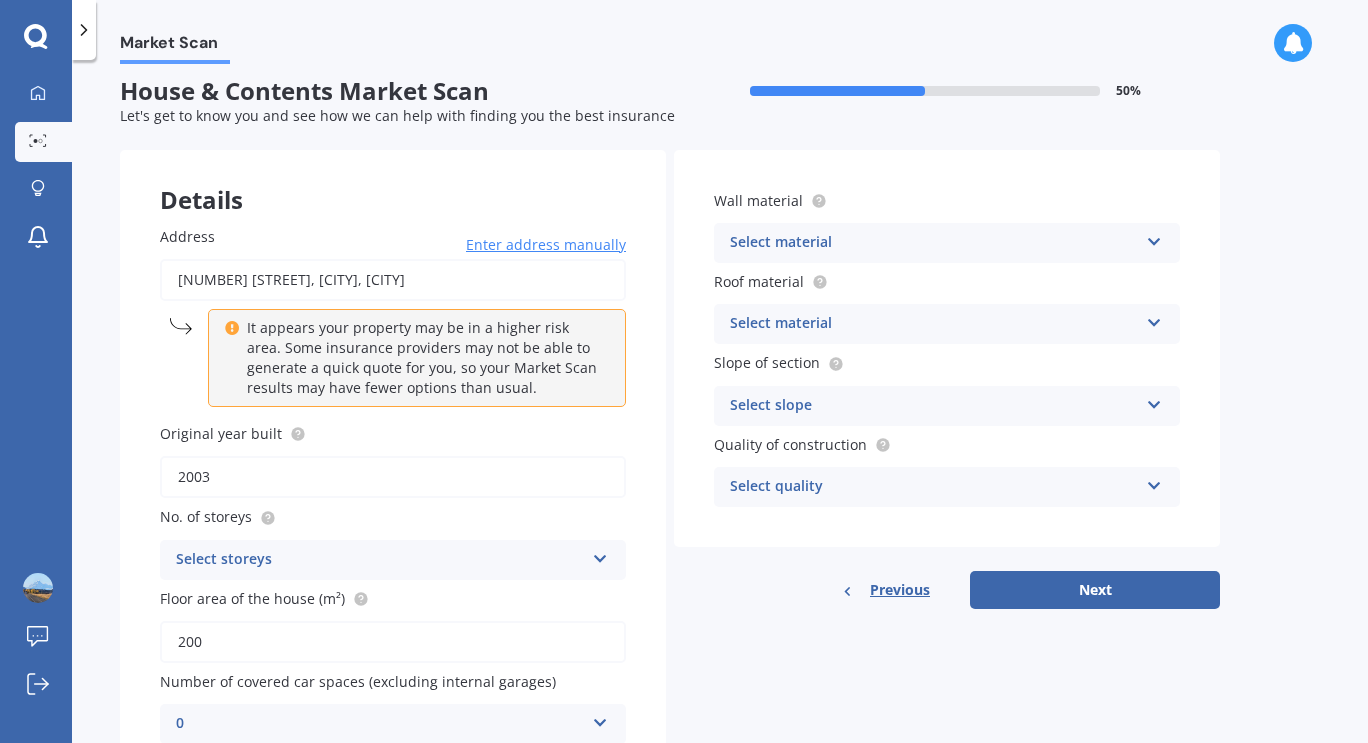 scroll, scrollTop: 0, scrollLeft: 0, axis: both 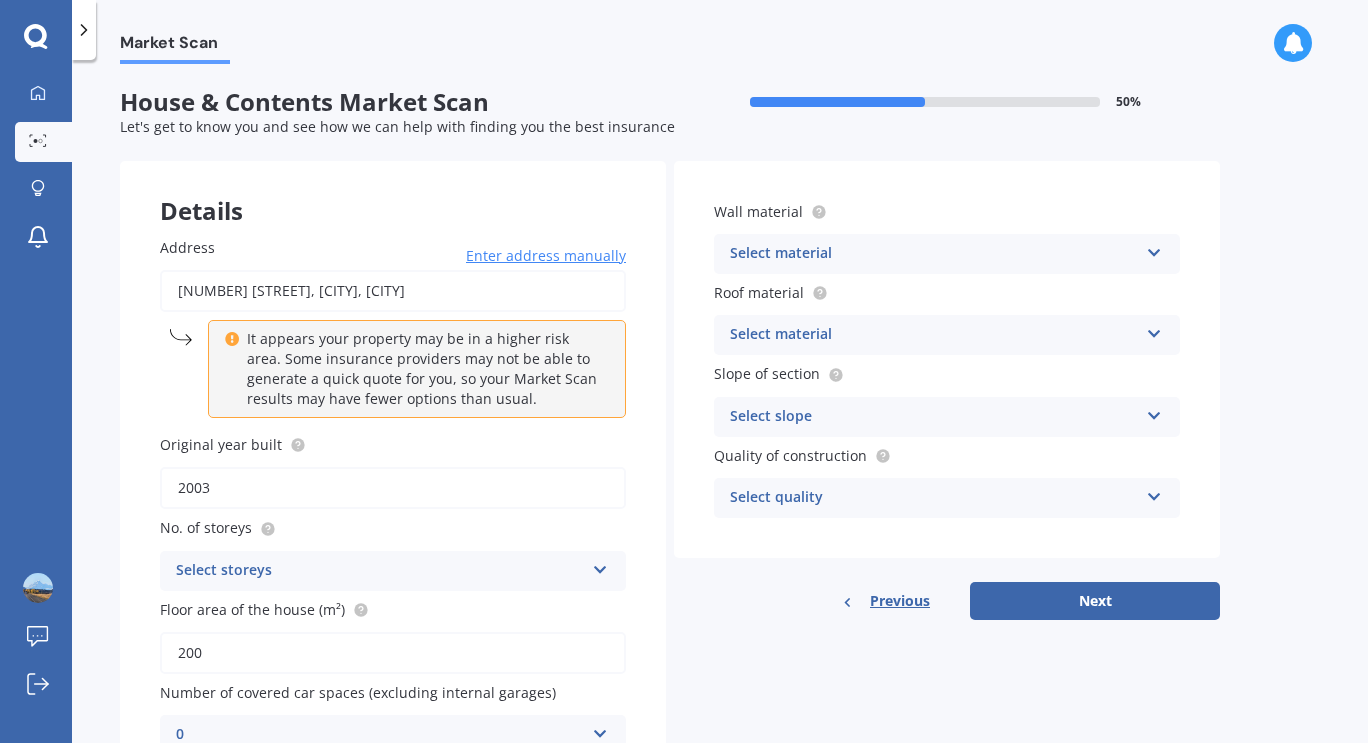 click on "Select material" at bounding box center [934, 254] 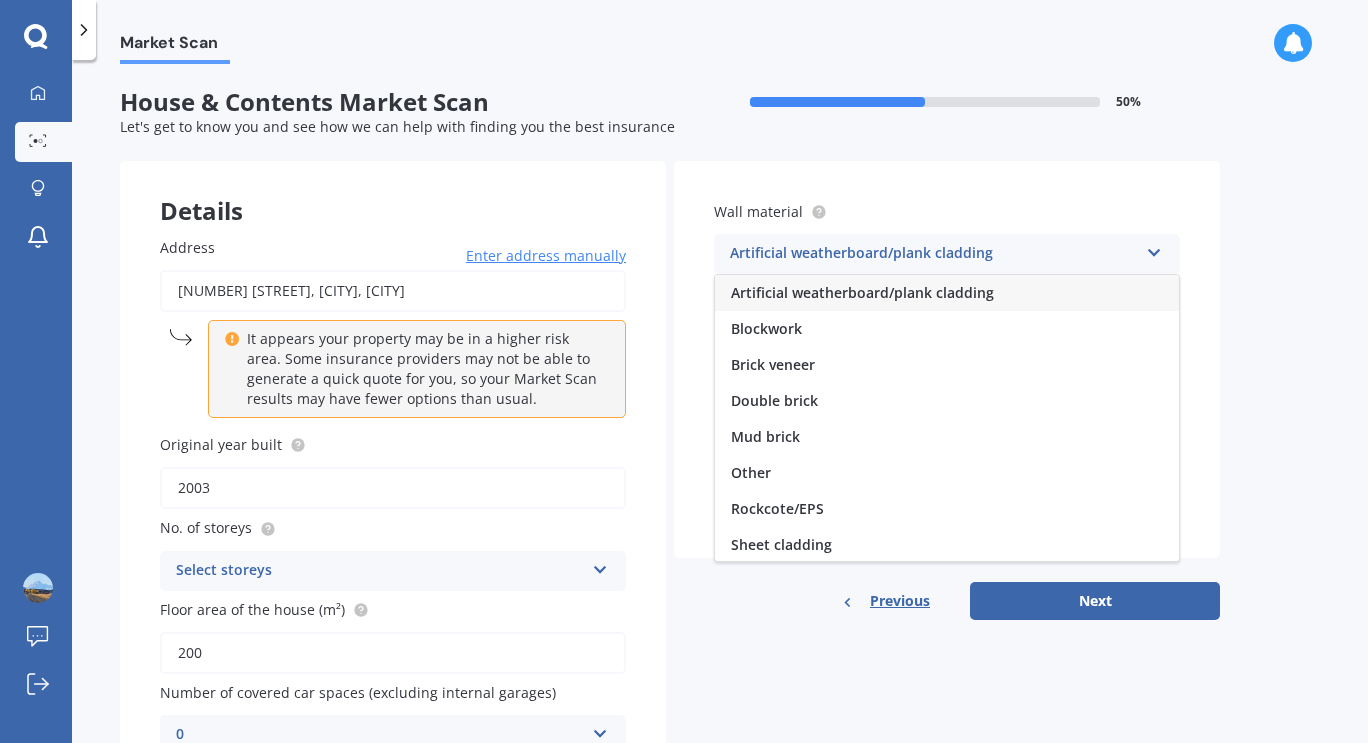 click on "Blockwork" at bounding box center (947, 329) 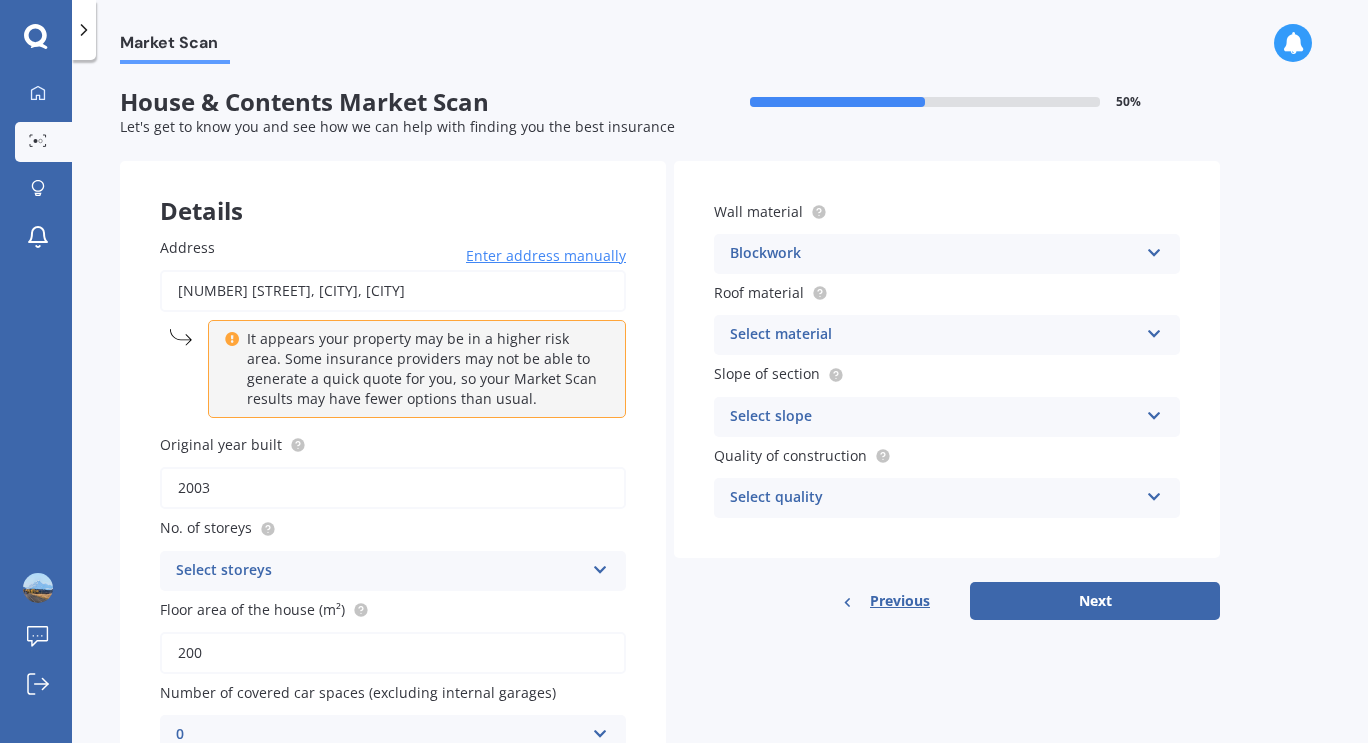 click on "Blockwork" at bounding box center (934, 254) 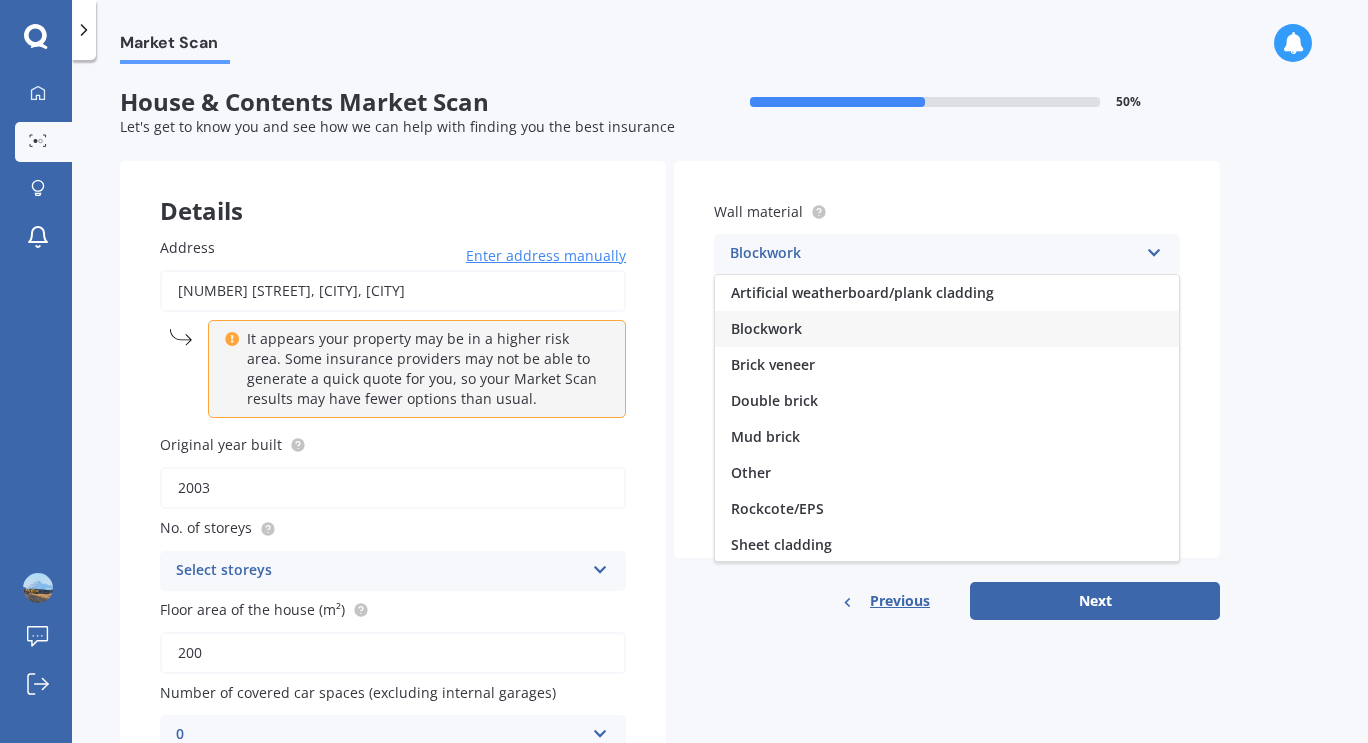 click on "Brick veneer" at bounding box center [947, 365] 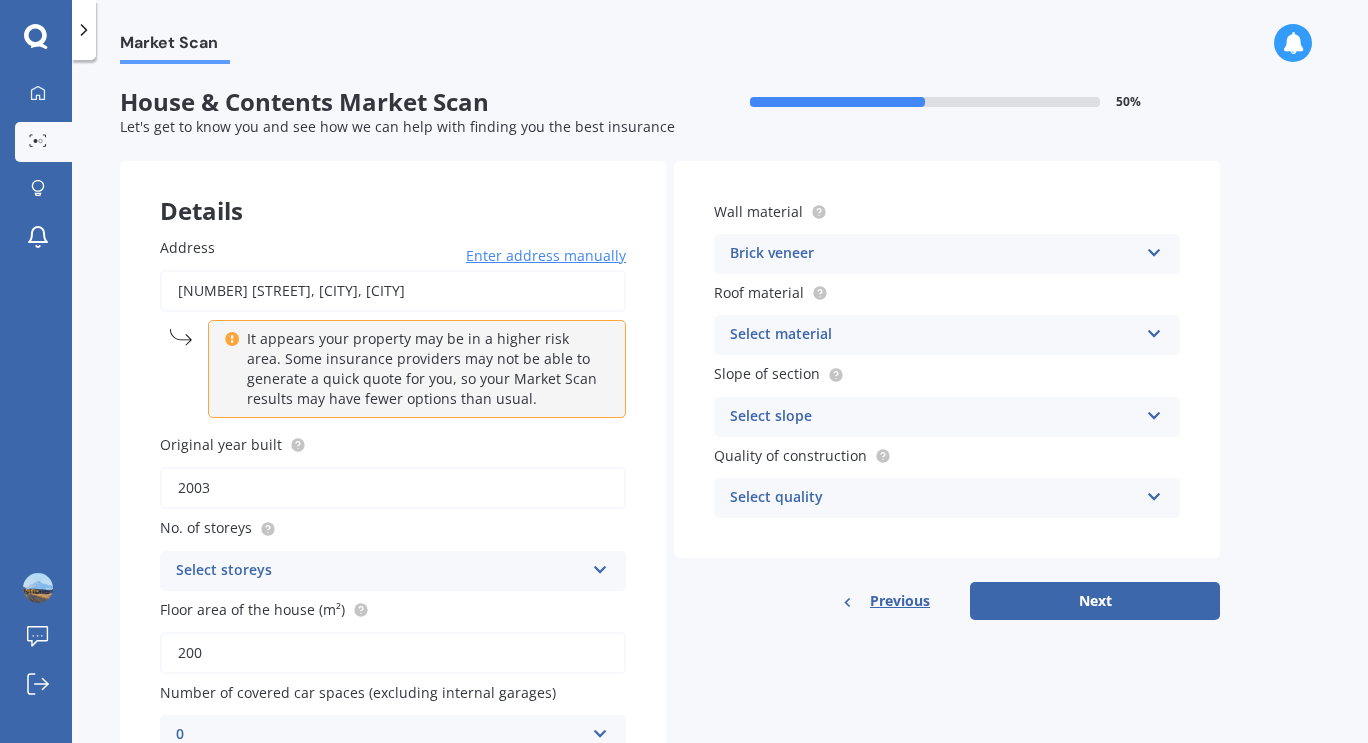 click on "Select material Flat fibre cement Flat membrane Flat metal covering Pitched concrete tiles Pitched fibre cement covering Pitched metal covering Pitched slate Pitched terracotta tiles Pitched timber shingles Other" at bounding box center [947, 335] 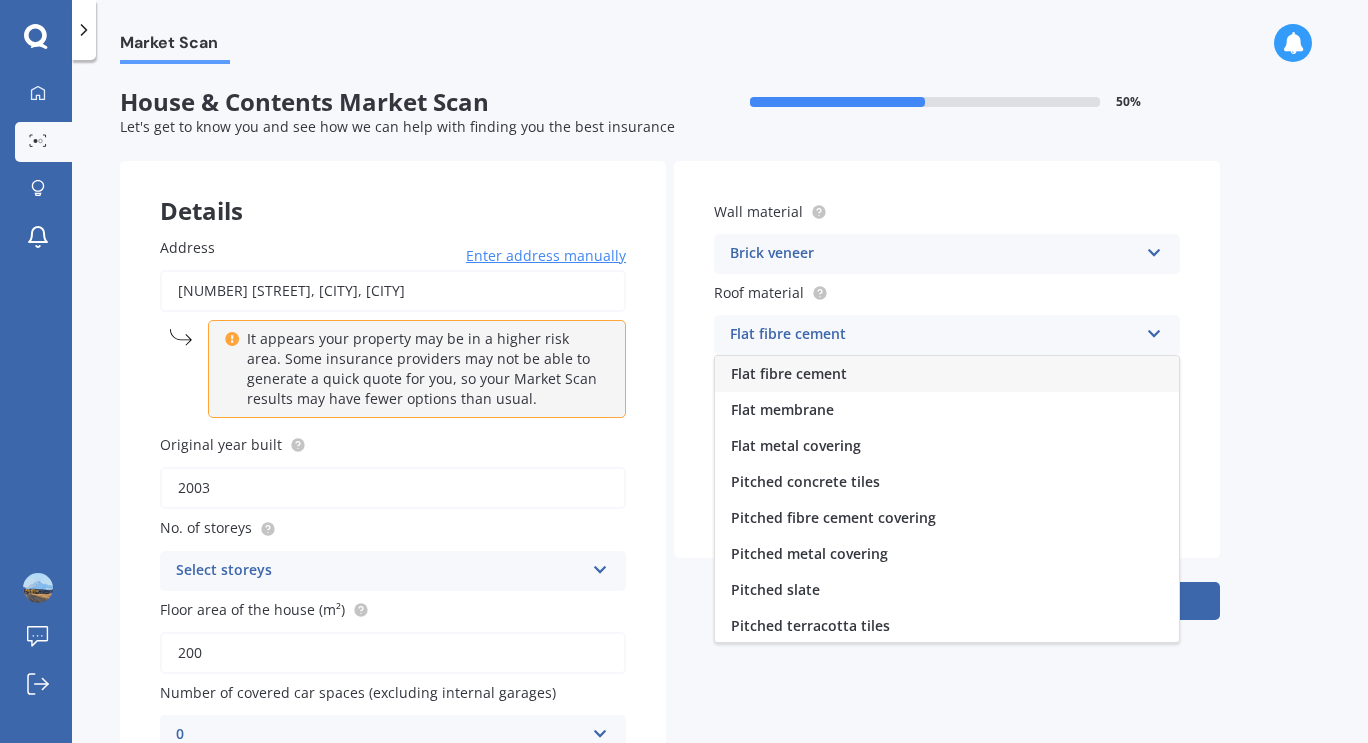 click on "Pitched concrete tiles" at bounding box center (805, 481) 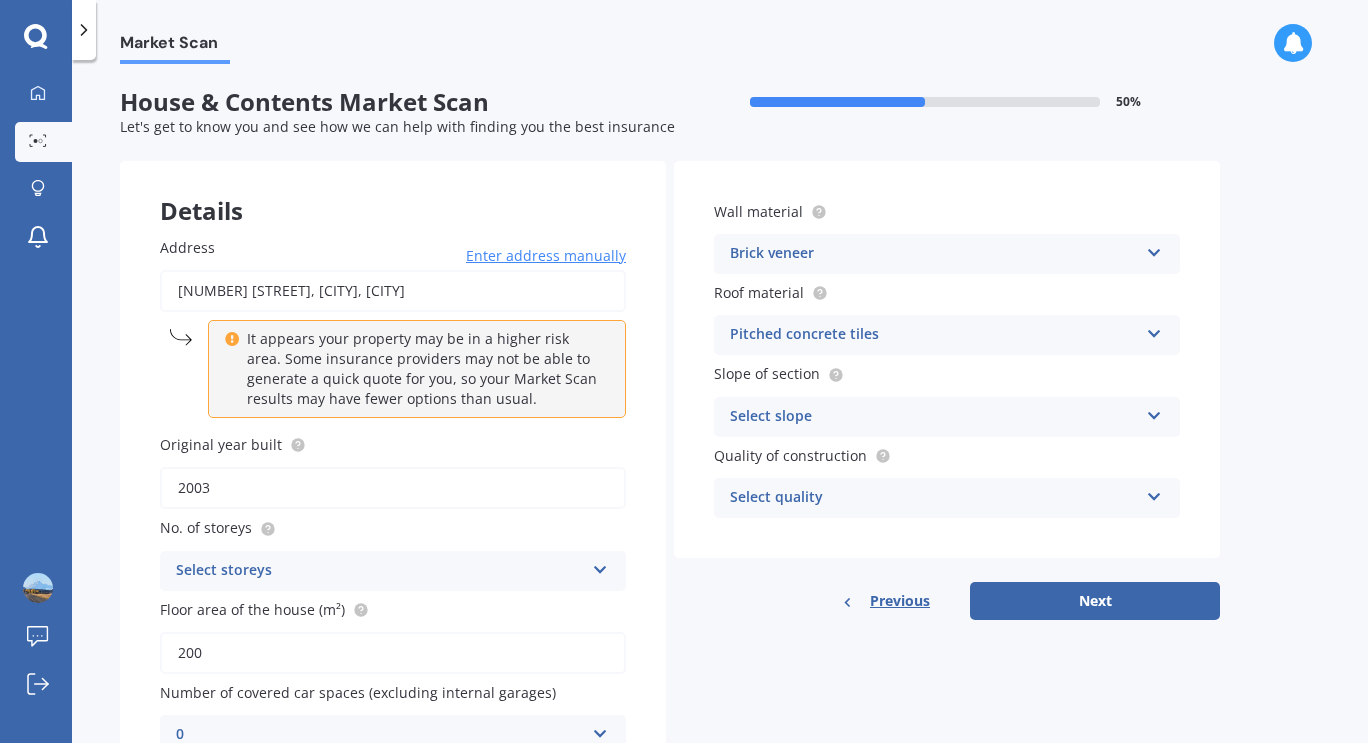 click on "Select slope" at bounding box center (934, 417) 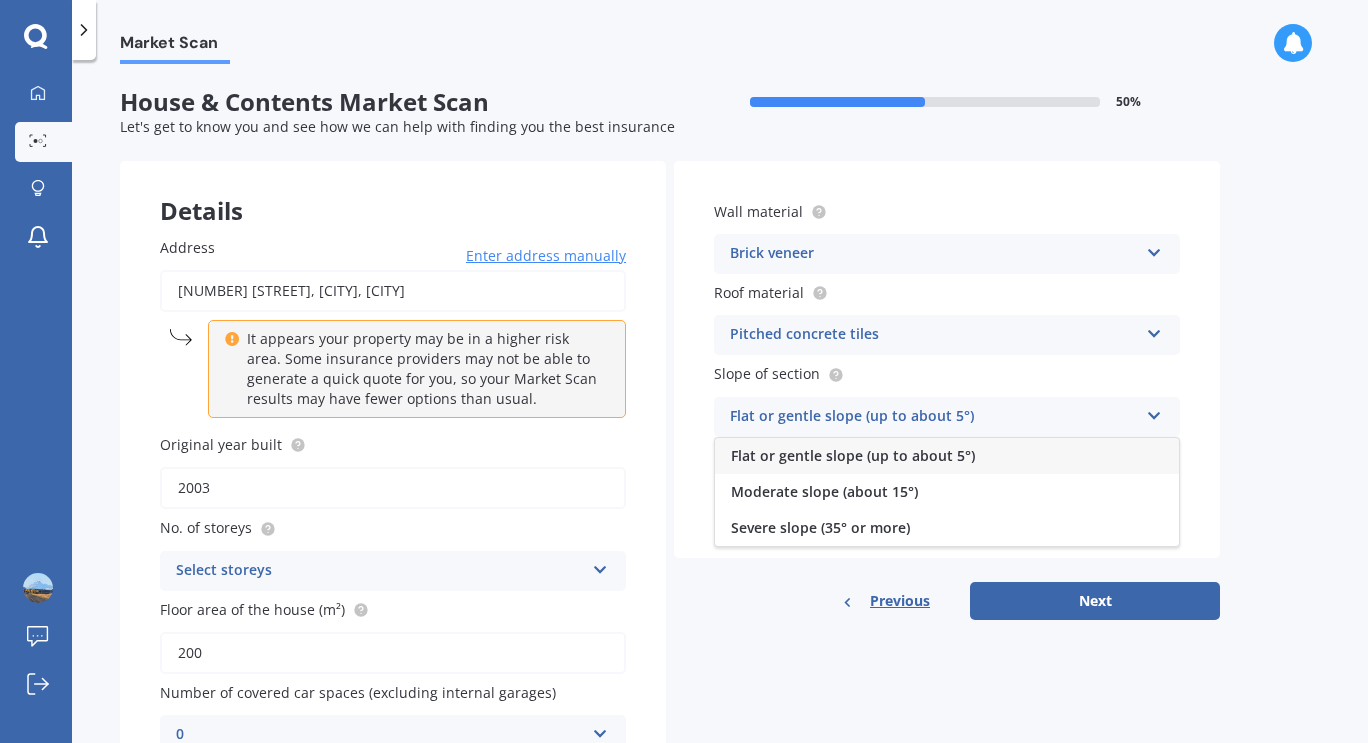 click on "Moderate slope (about 15°)" at bounding box center (824, 491) 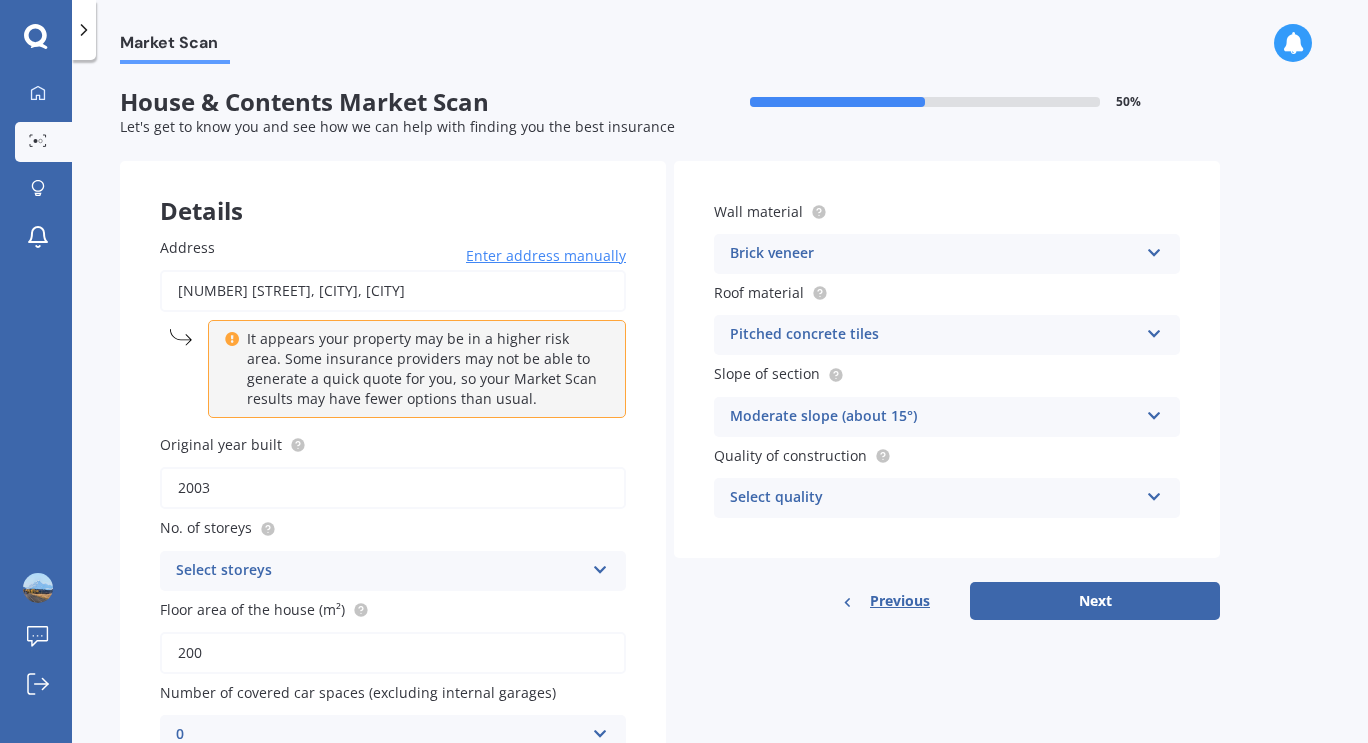 click on "Select quality" at bounding box center [934, 498] 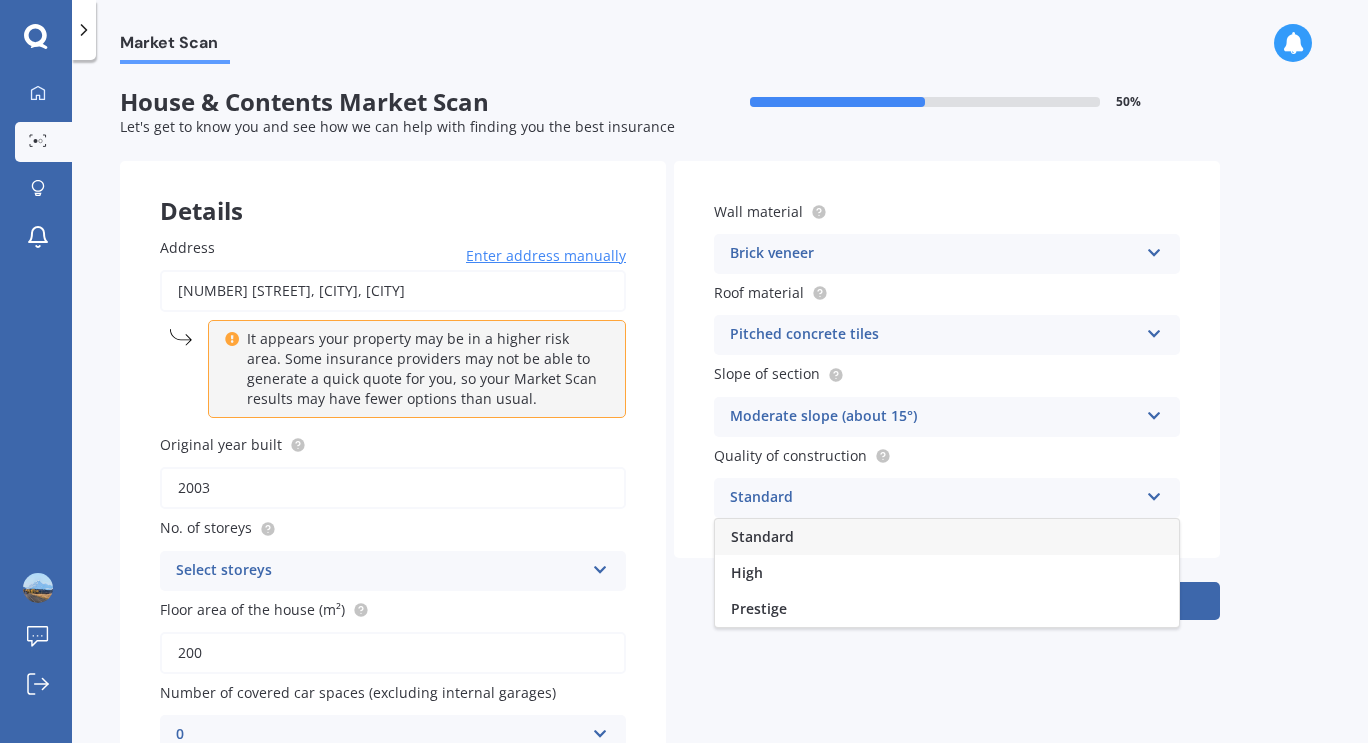 click on "Standard" at bounding box center (762, 536) 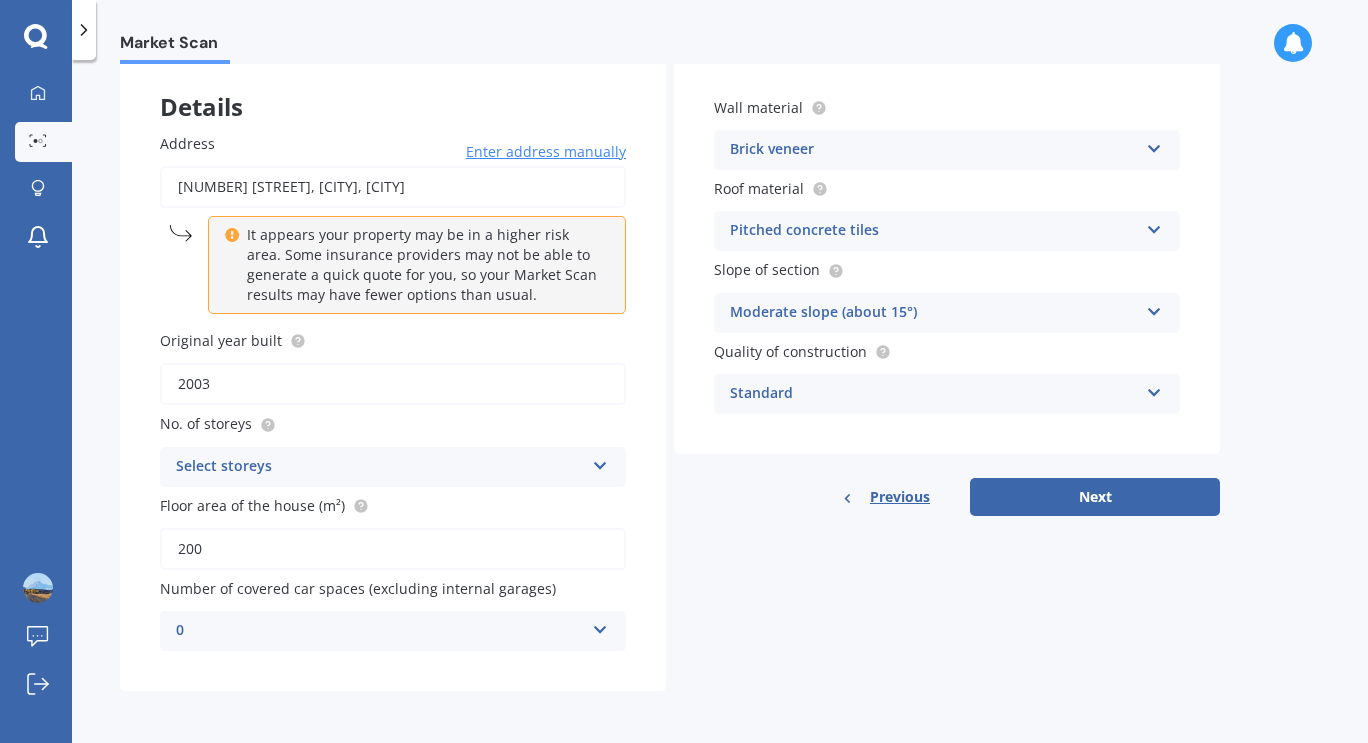 scroll, scrollTop: 0, scrollLeft: 0, axis: both 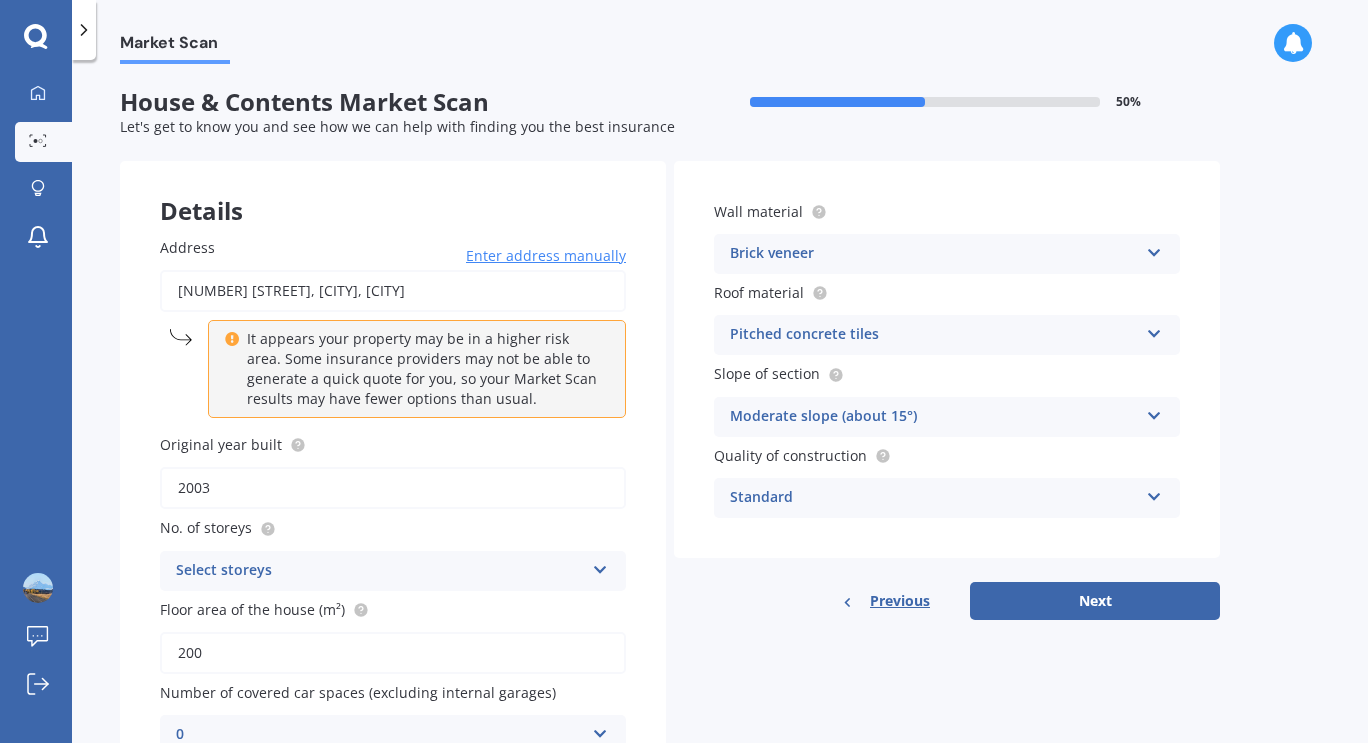 click on "Next" at bounding box center (1095, 601) 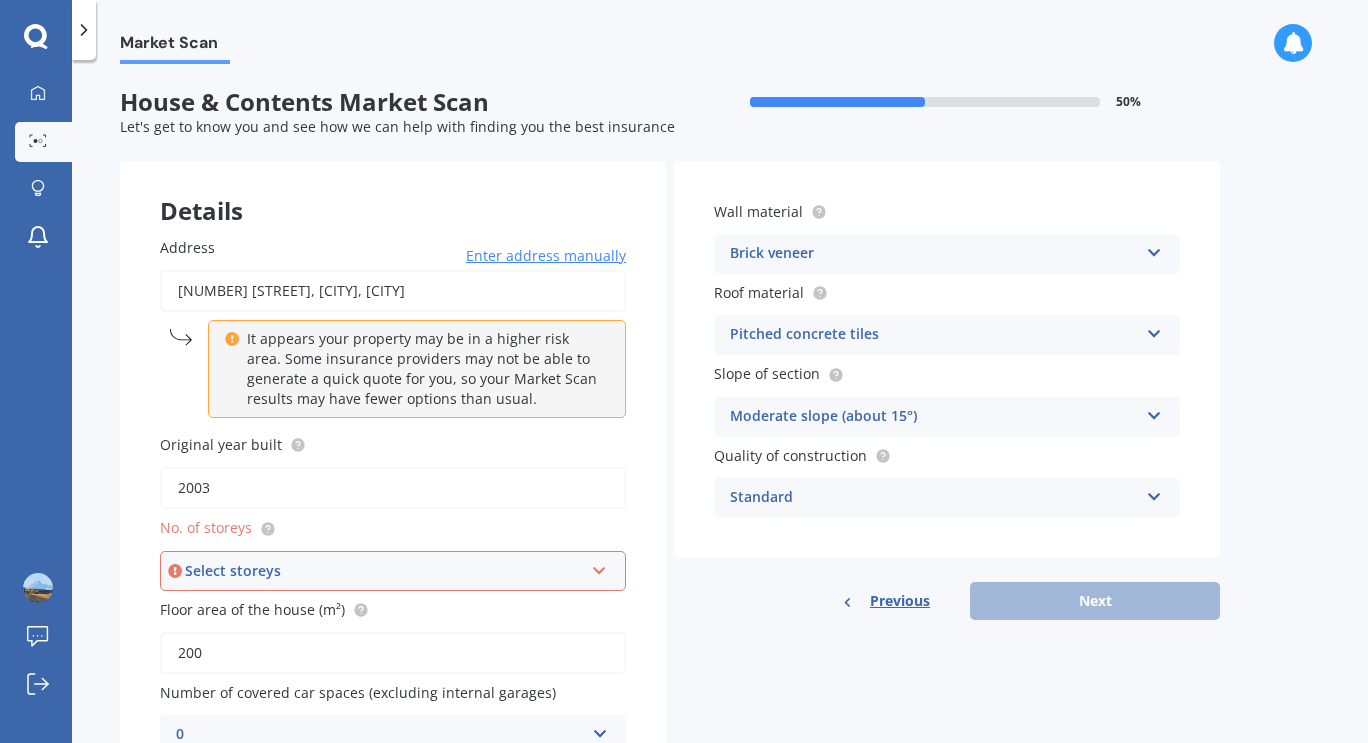 click on "Select storeys" at bounding box center (384, 571) 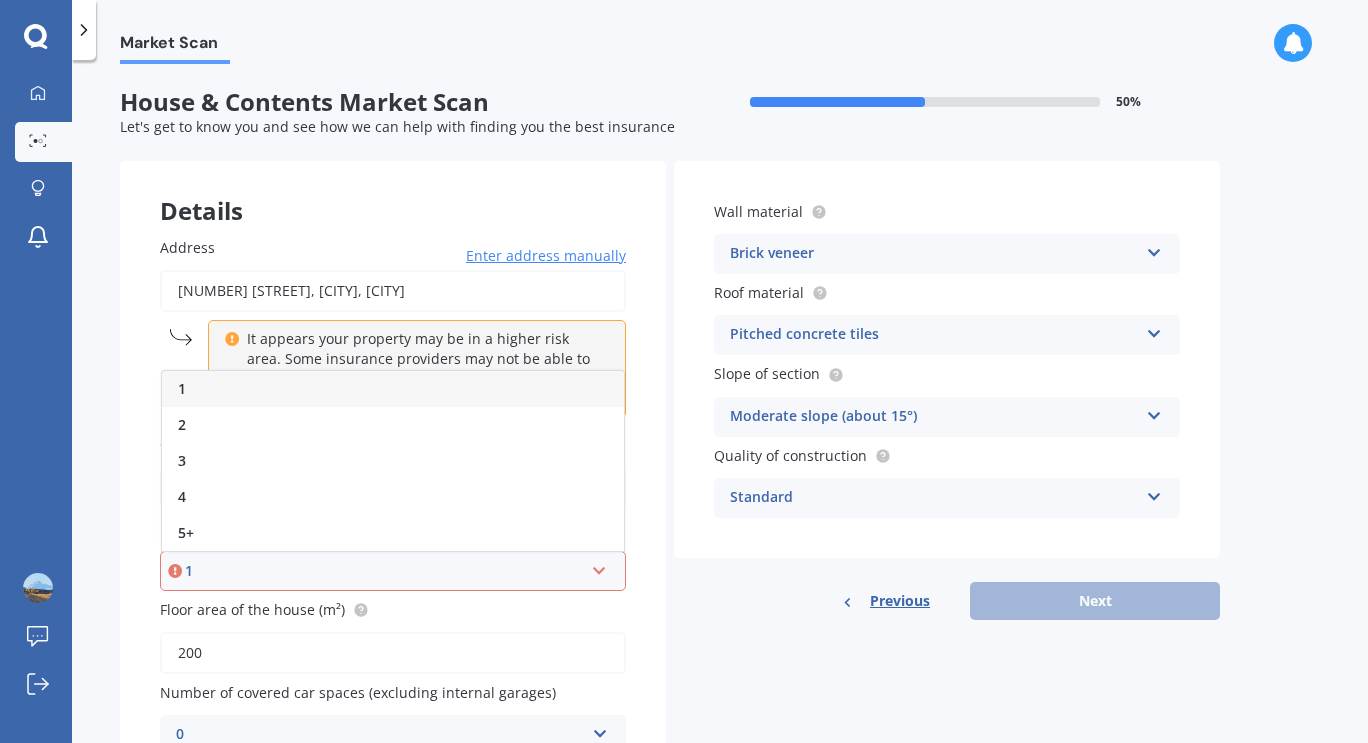 click on "1" at bounding box center (393, 389) 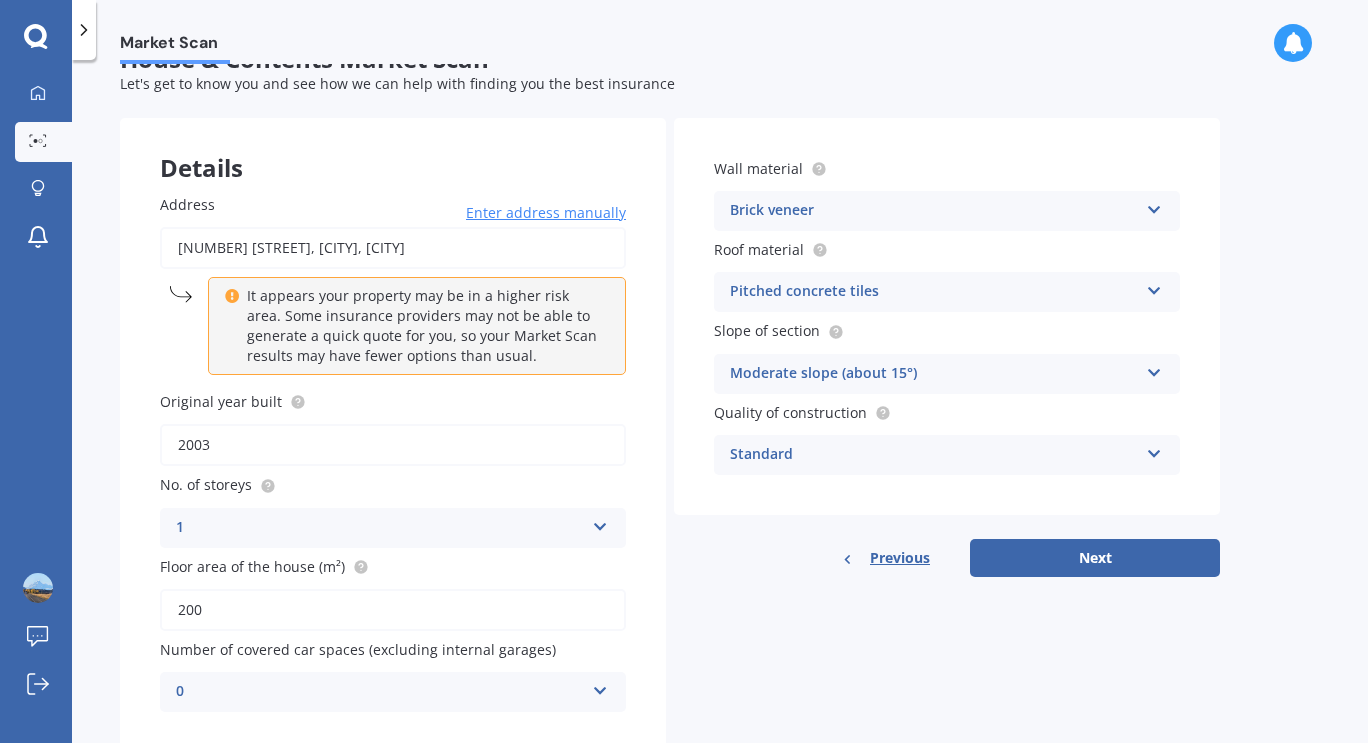 scroll, scrollTop: 40, scrollLeft: 0, axis: vertical 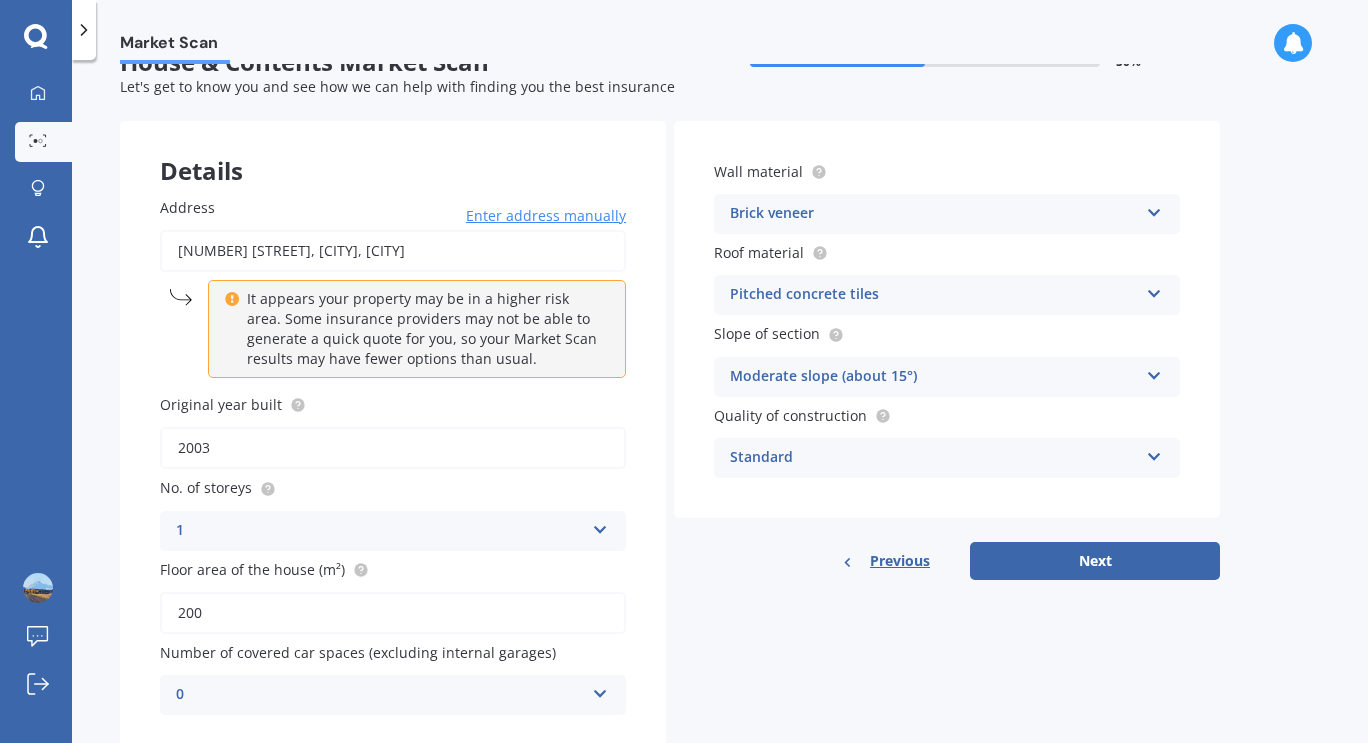 click on "Next" at bounding box center [1095, 561] 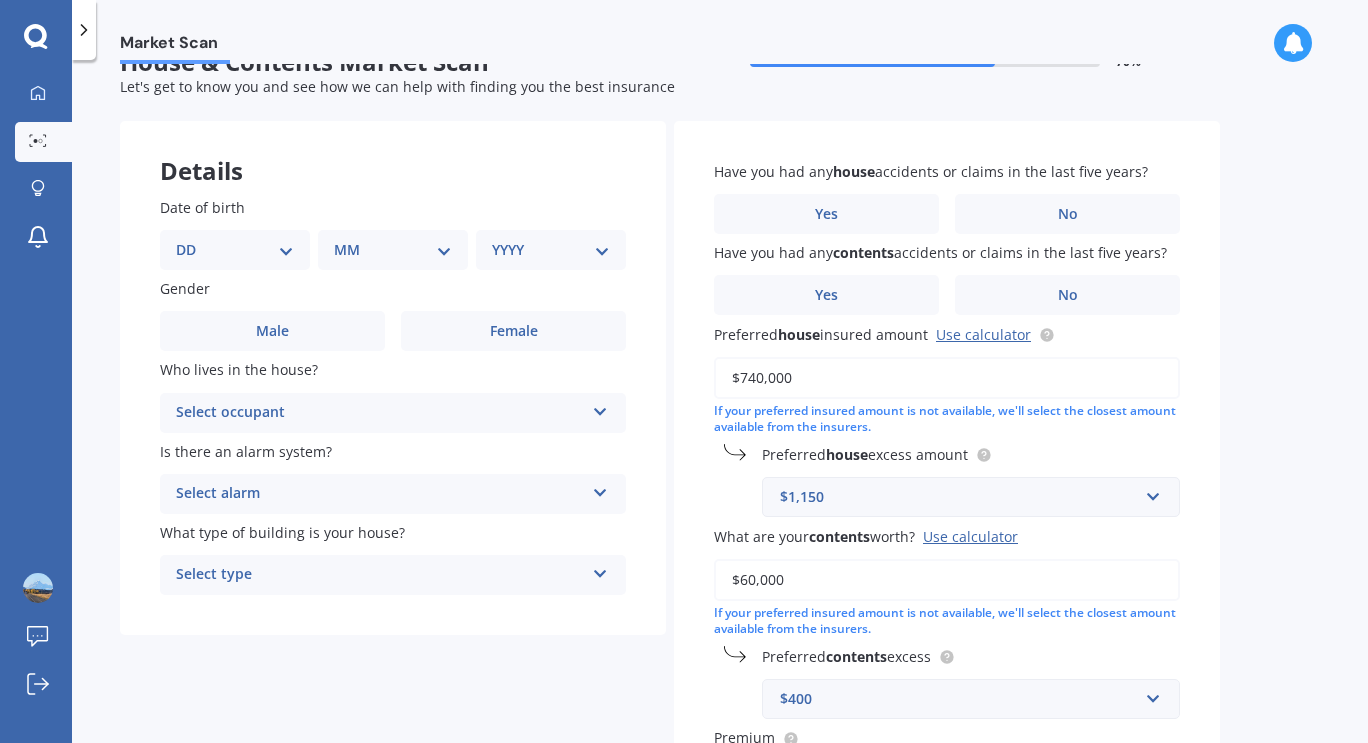 scroll, scrollTop: 0, scrollLeft: 0, axis: both 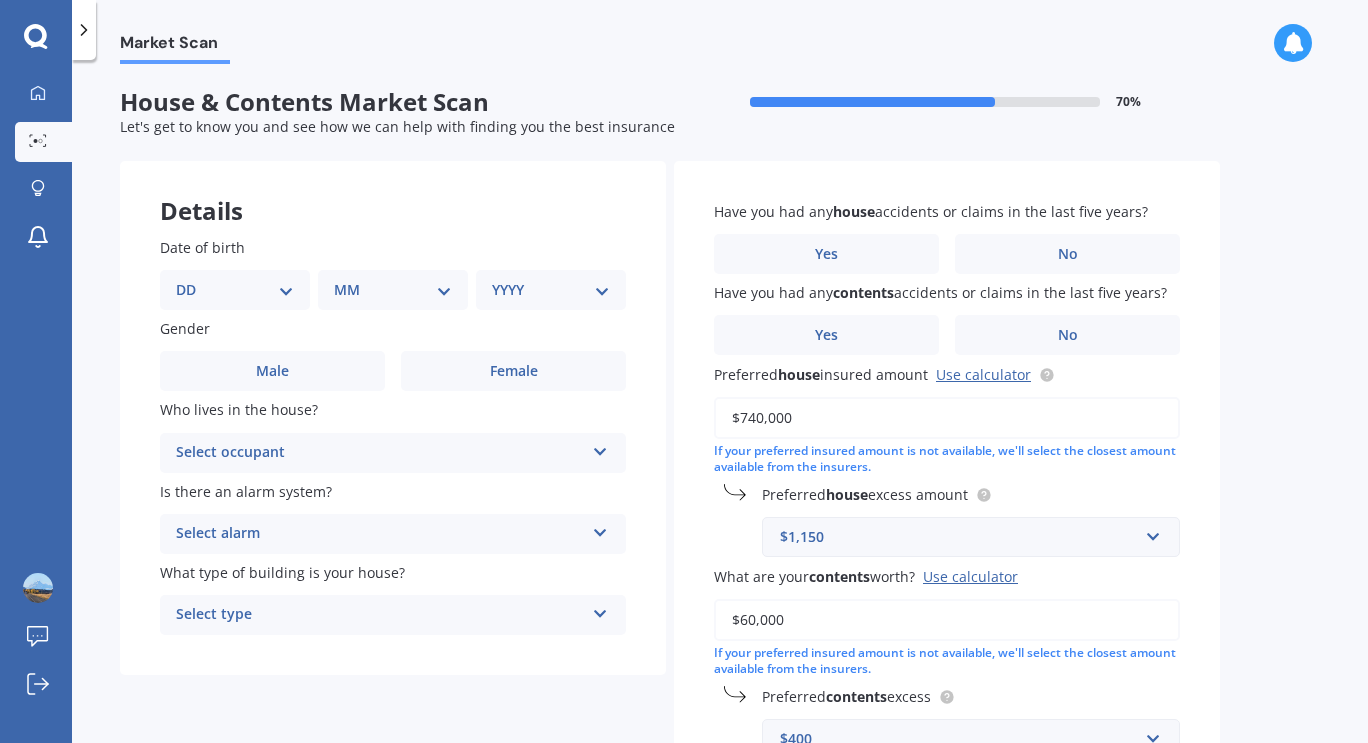 click on "DD 01 02 03 04 05 06 07 08 09 10 11 12 13 14 15 16 17 18 19 20 21 22 23 24 25 26 27 28 29 30 31" at bounding box center (235, 290) 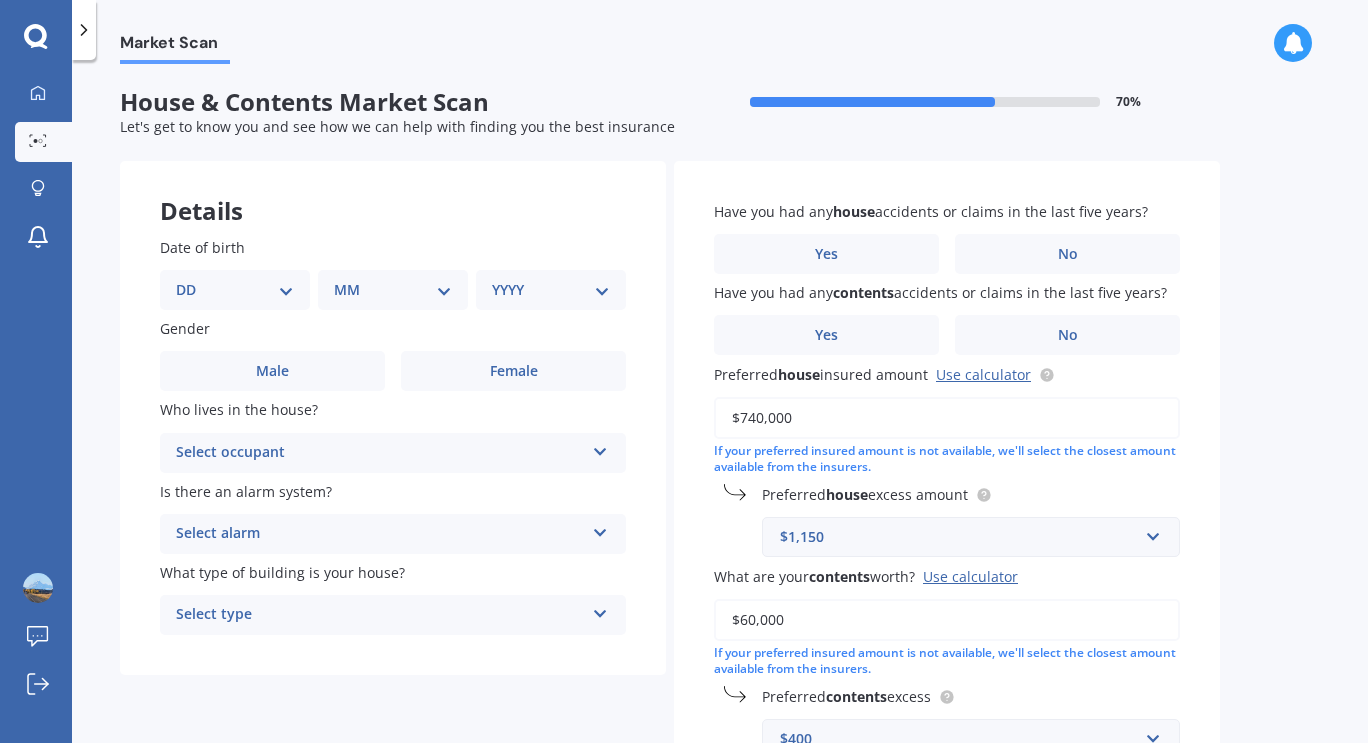 select on "29" 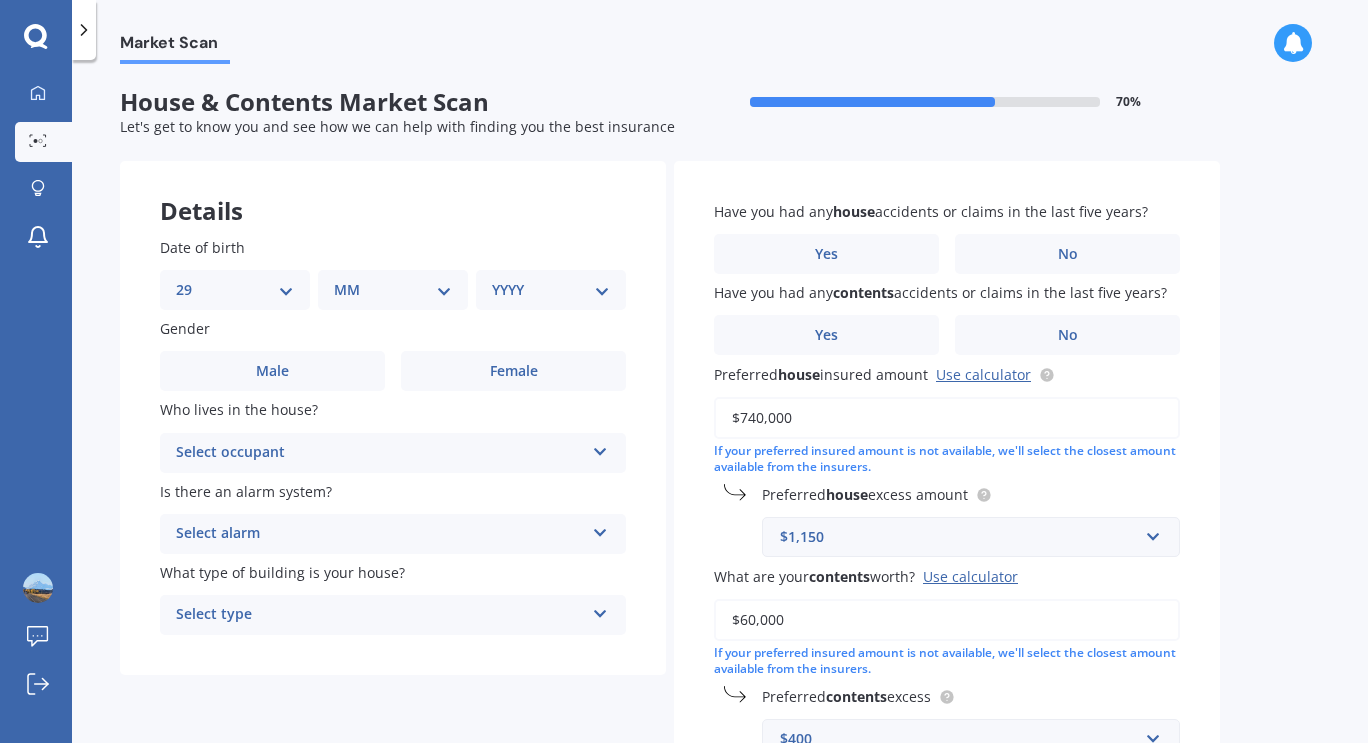 click on "DD 01 02 03 04 05 06 07 08 09 10 11 12 13 14 15 16 17 18 19 20 21 22 23 24 25 26 27 28 29 30 31" at bounding box center (235, 290) 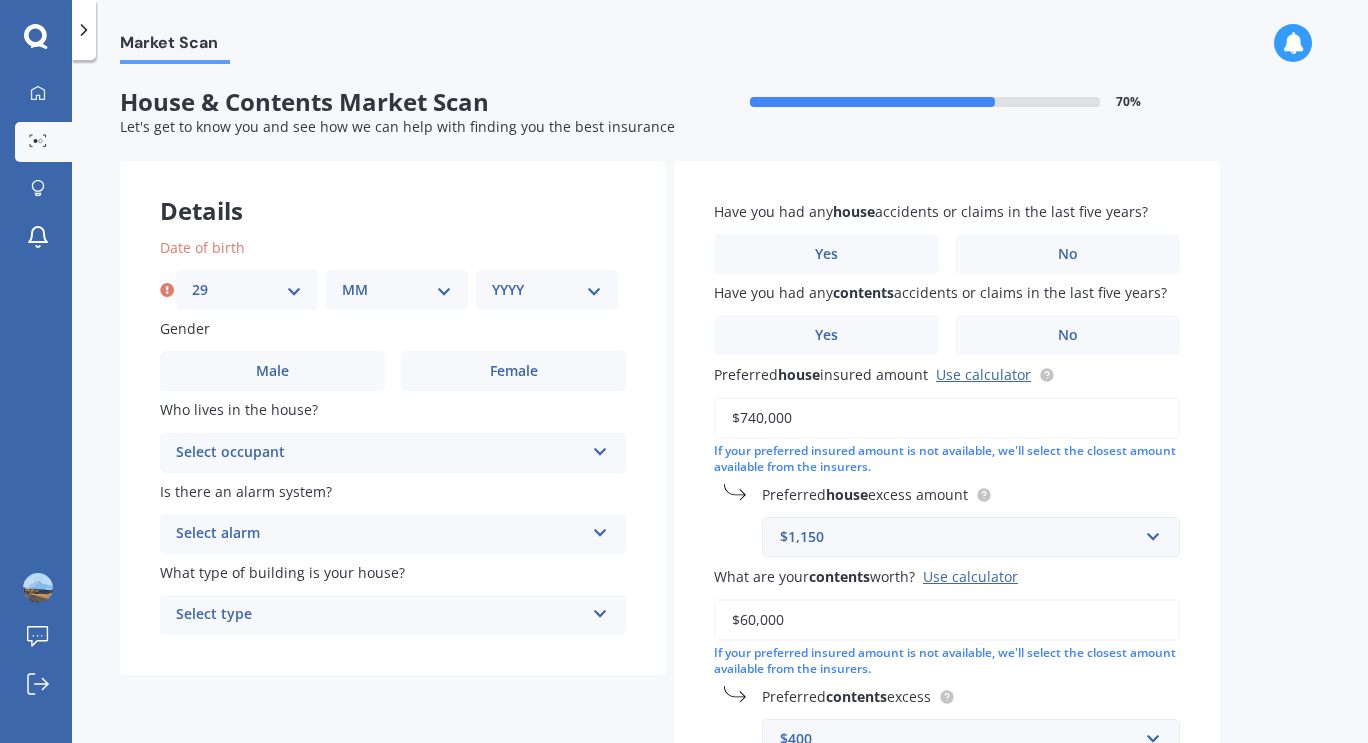 click on "MM 01 02 03 04 05 06 07 08 09 10 11 12" at bounding box center (397, 290) 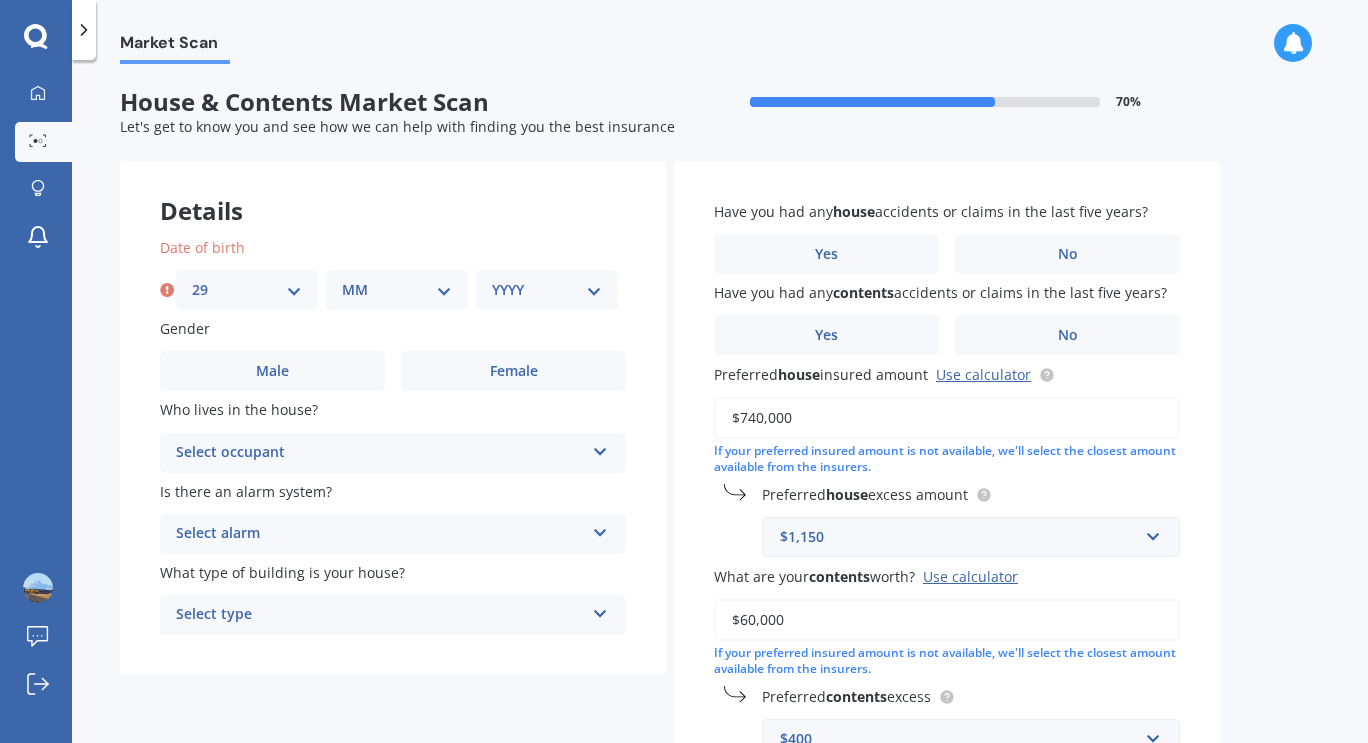 select on "11" 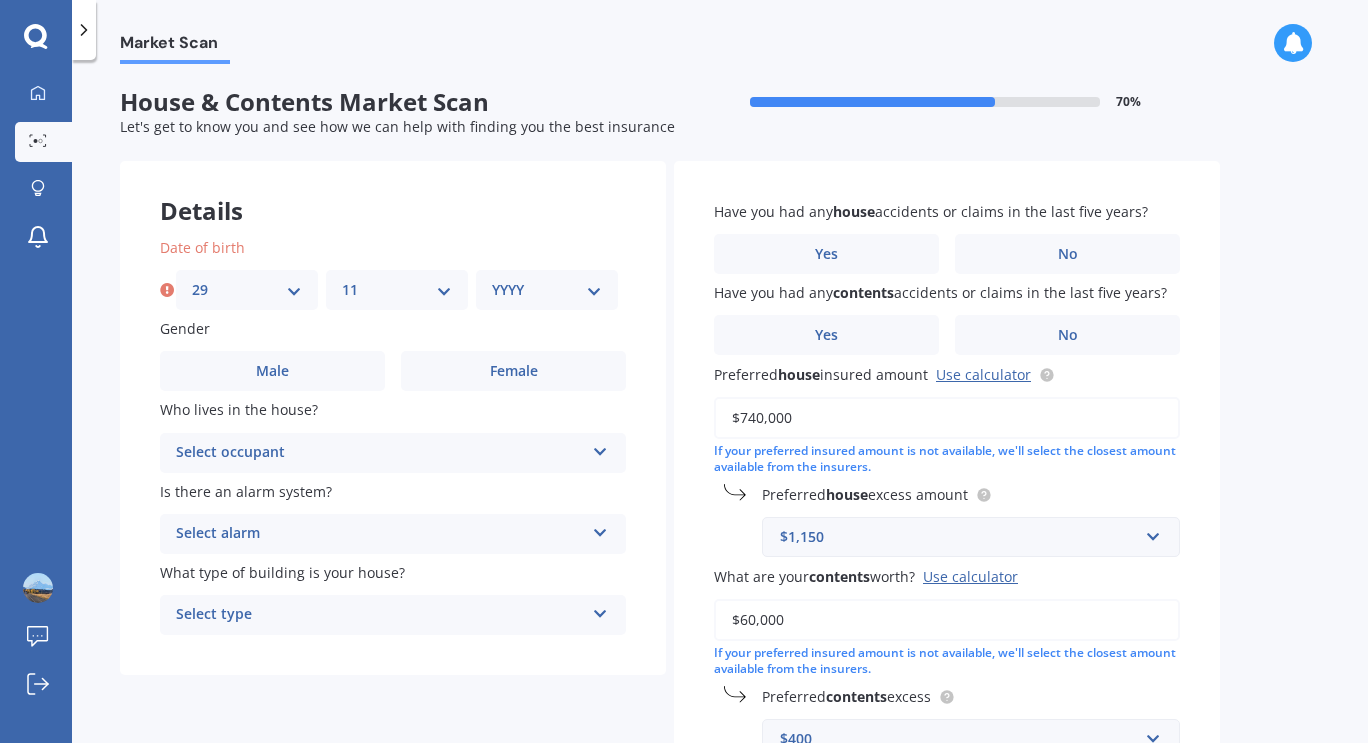 click on "MM 01 02 03 04 05 06 07 08 09 10 11 12" at bounding box center (397, 290) 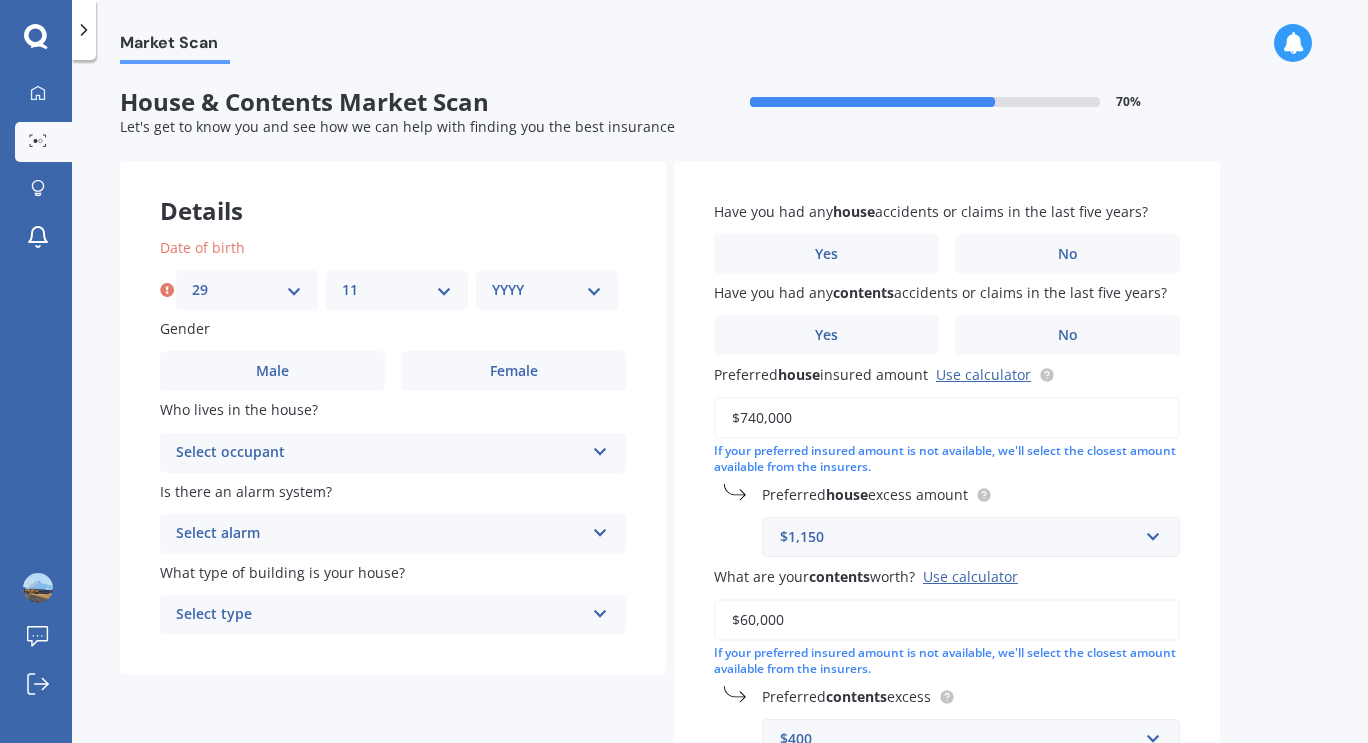 select on "2000" 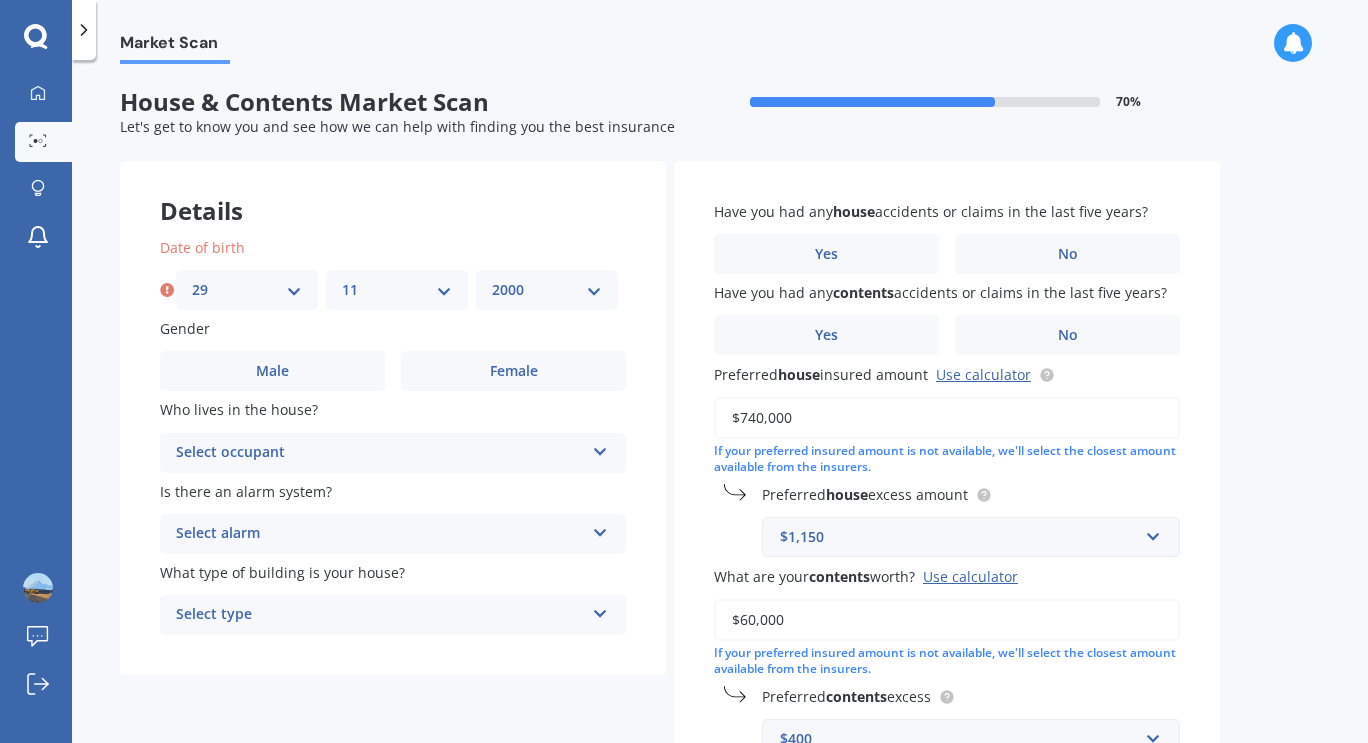 click on "YYYY 2009 2008 2007 2006 2005 2004 2003 2002 2001 2000 1999 1998 1997 1996 1995 1994 1993 1992 1991 1990 1989 1988 1987 1986 1985 1984 1983 1982 1981 1980 1979 1978 1977 1976 1975 1974 1973 1972 1971 1970 1969 1968 1967 1966 1965 1964 1963 1962 1961 1960 1959 1958 1957 1956 1955 1954 1953 1952 1951 1950 1949 1948 1947 1946 1945 1944 1943 1942 1941 1940 1939 1938 1937 1936 1935 1934 1933 1932 1931 1930 1929 1928 1927 1926 1925 1924 1923 1922 1921 1920 1919 1918 1917 1916 1915 1914 1913 1912 1911 1910" at bounding box center (547, 290) 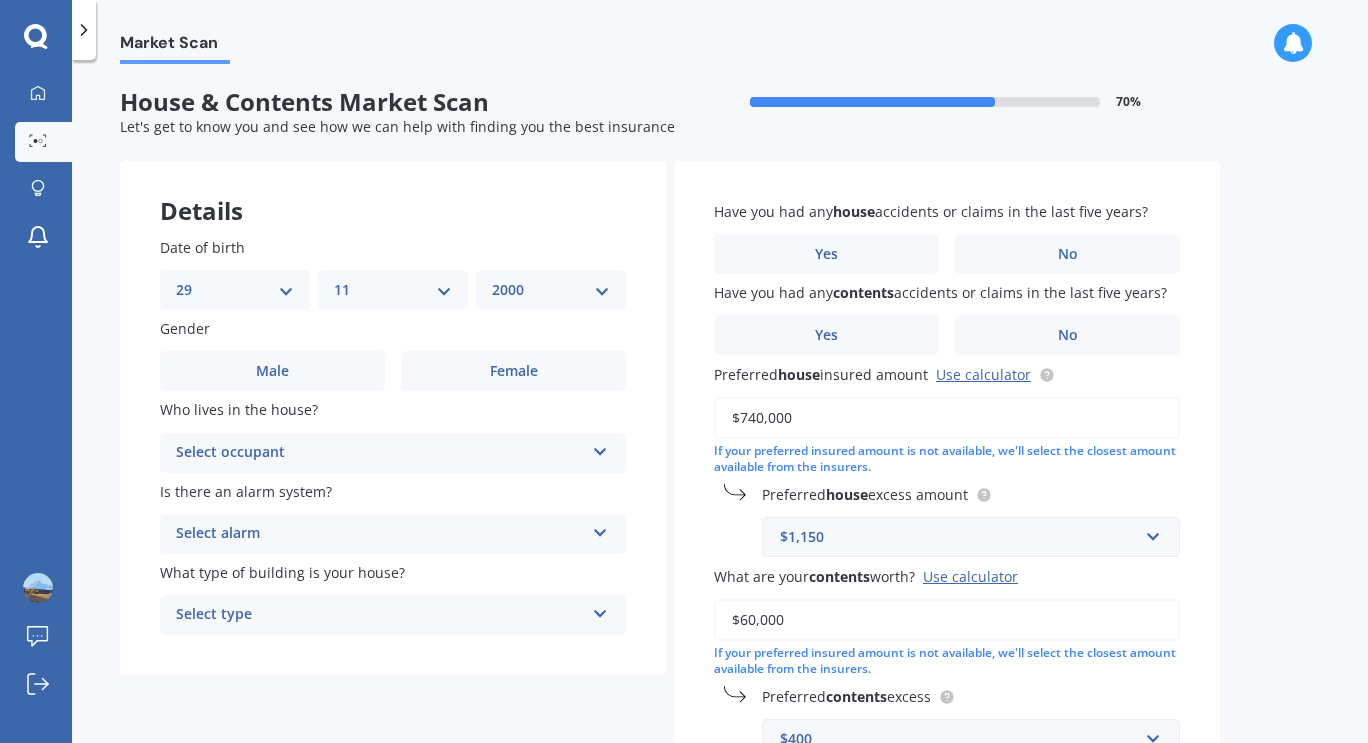 click on "Male" at bounding box center (272, 371) 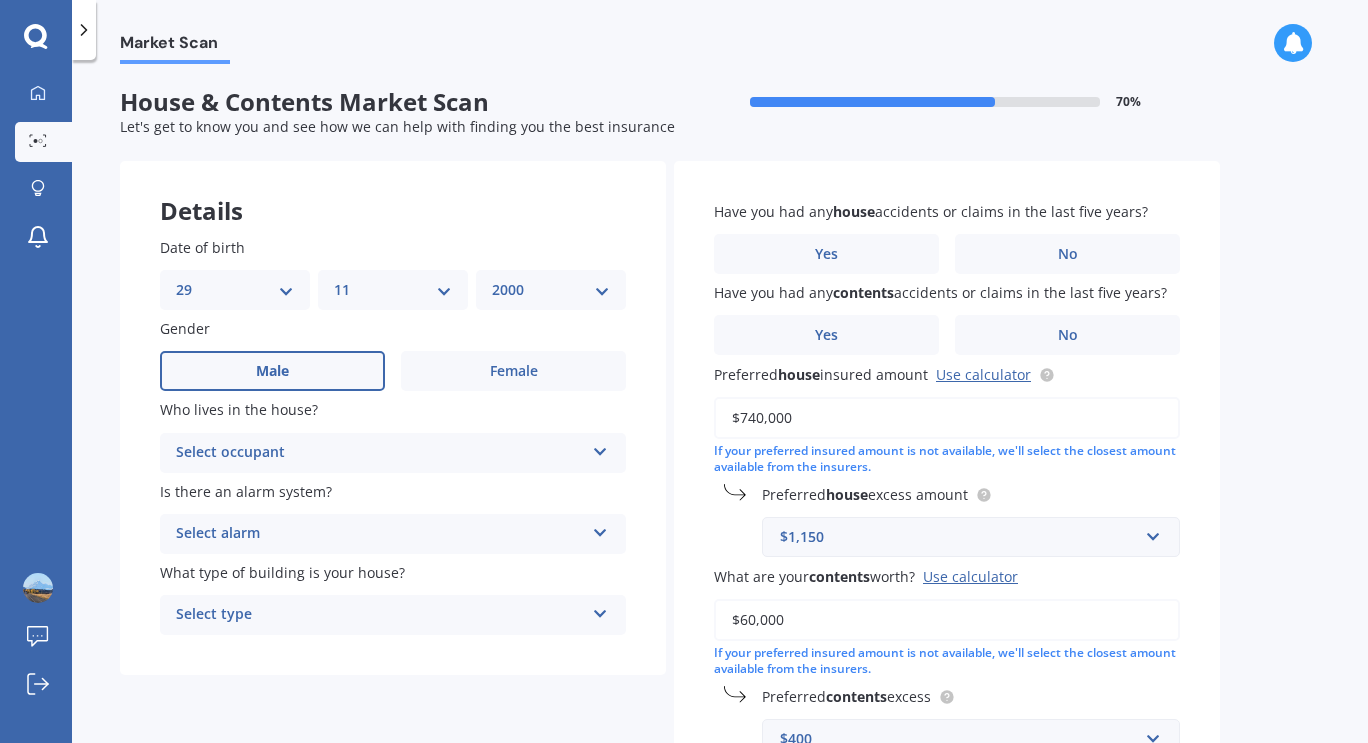 click on "Select occupant" at bounding box center [380, 453] 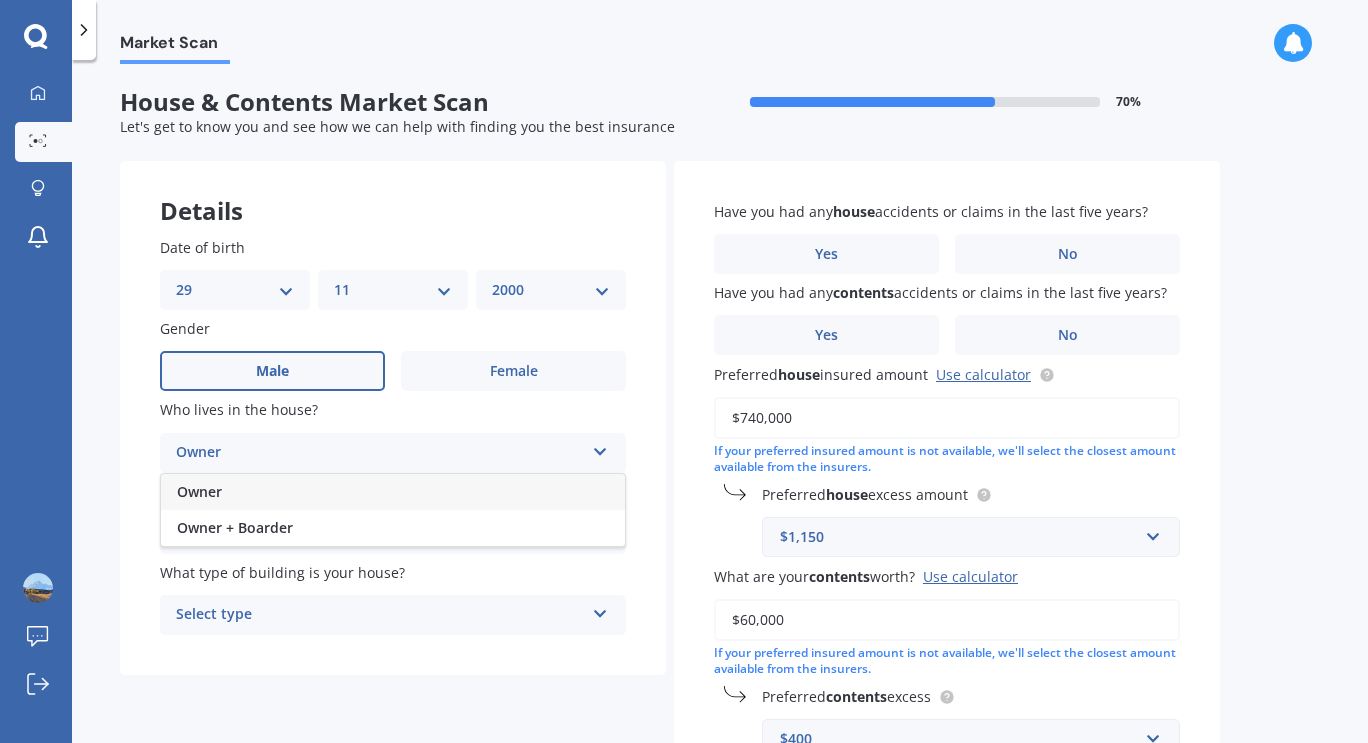 click on "Owner" at bounding box center (199, 491) 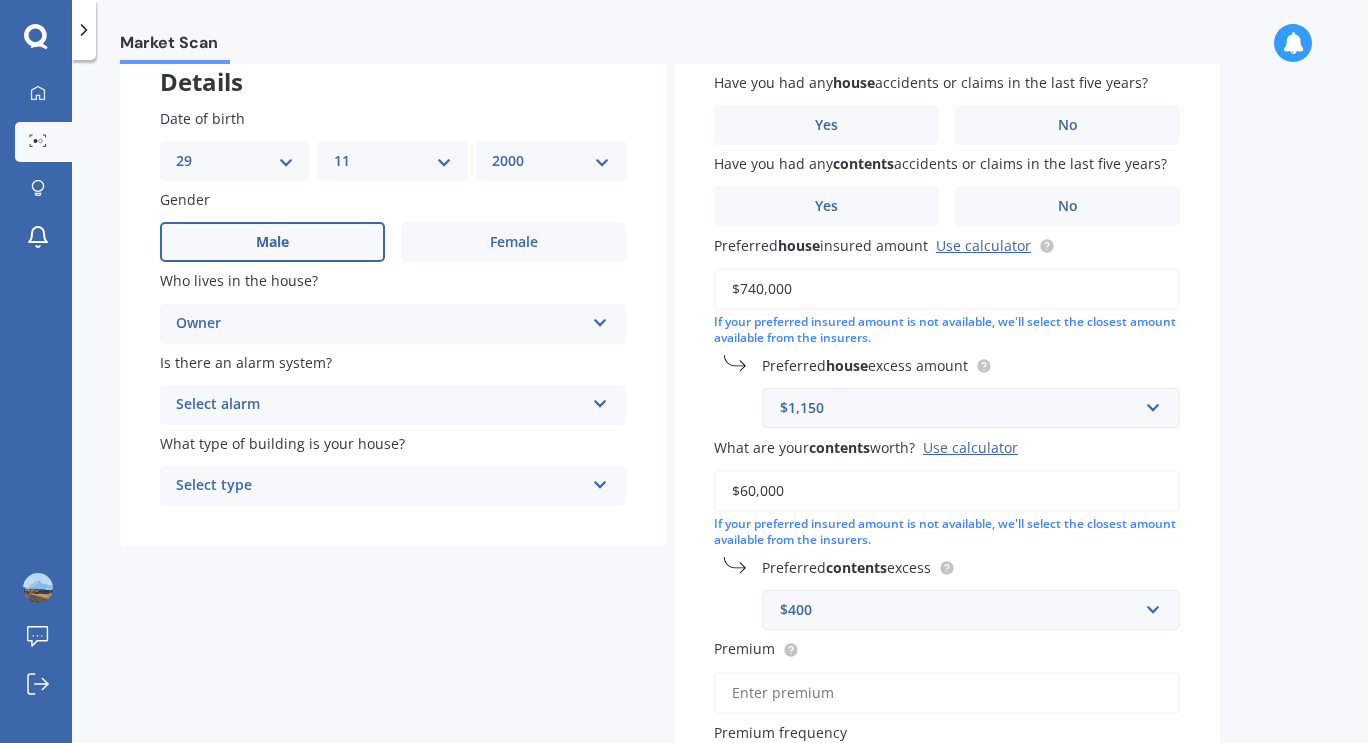 scroll, scrollTop: 130, scrollLeft: 0, axis: vertical 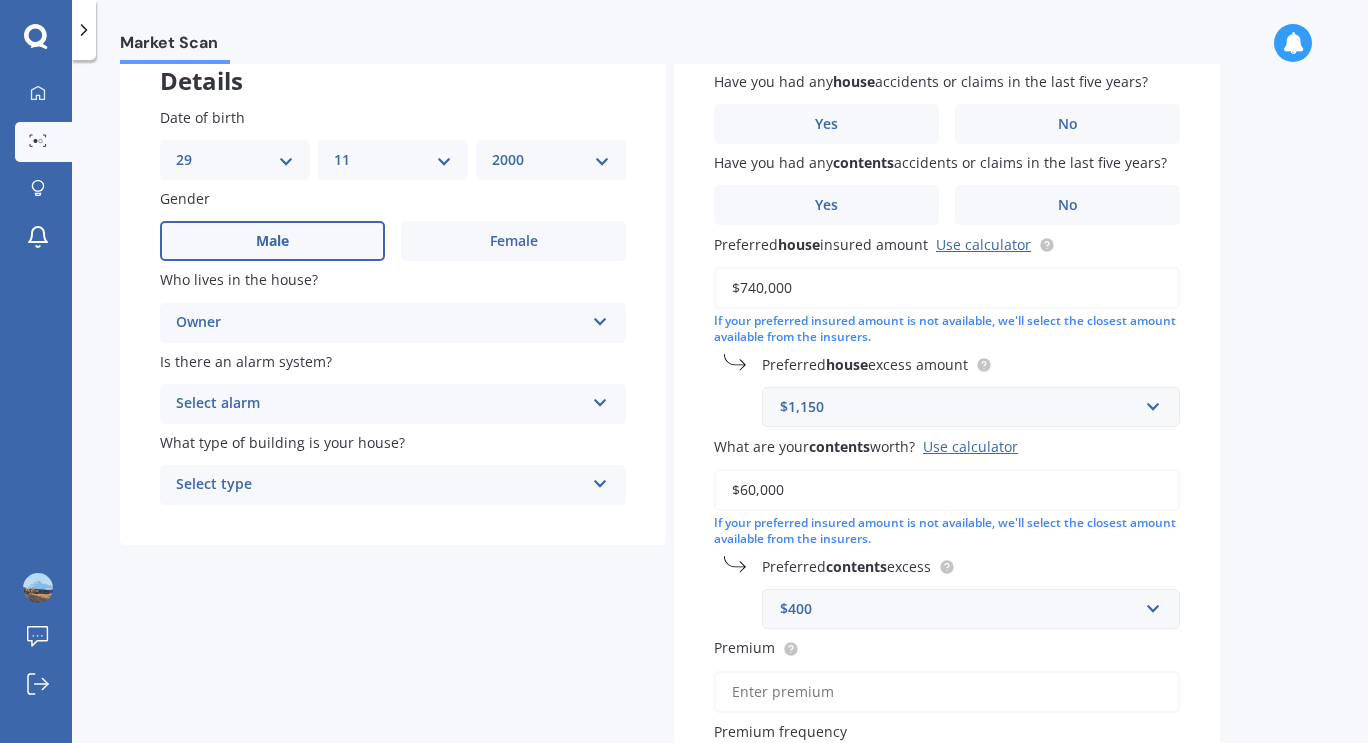 click on "Select alarm" at bounding box center [380, 404] 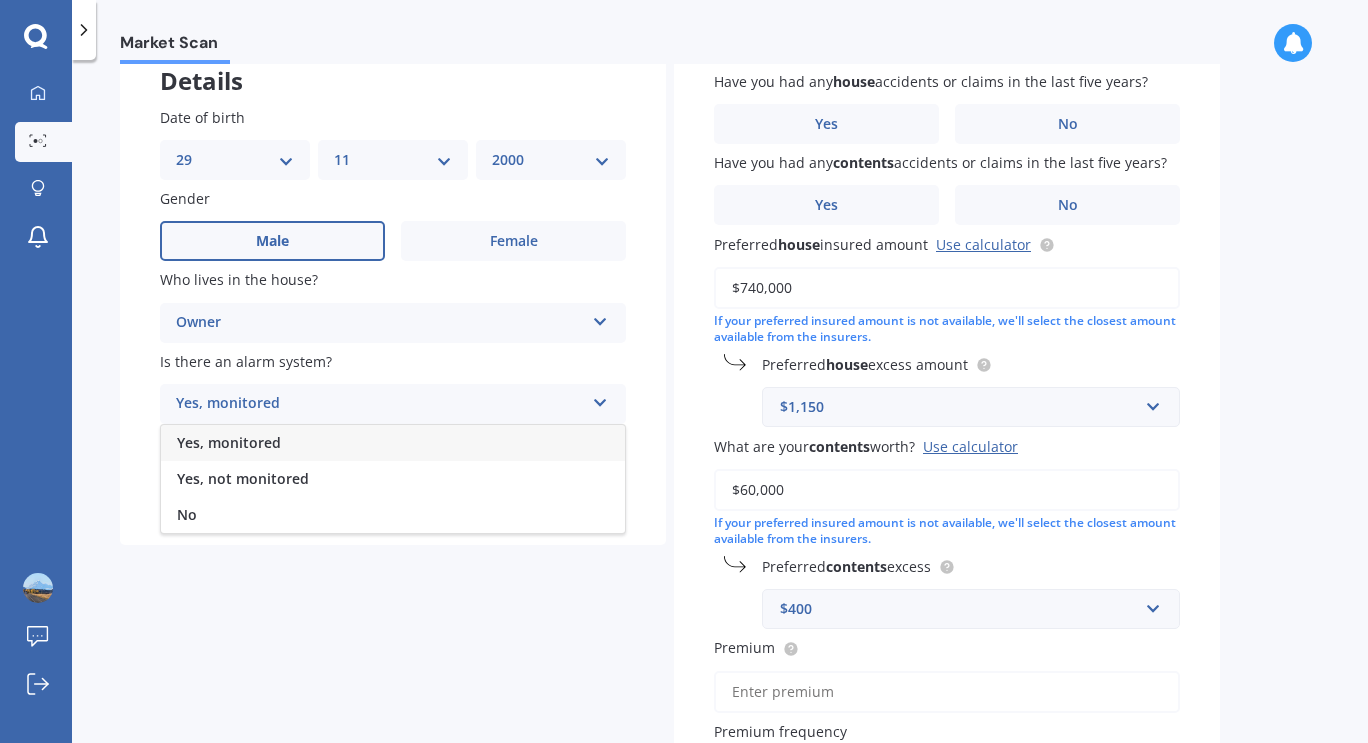 click on "Yes, not monitored" at bounding box center (243, 478) 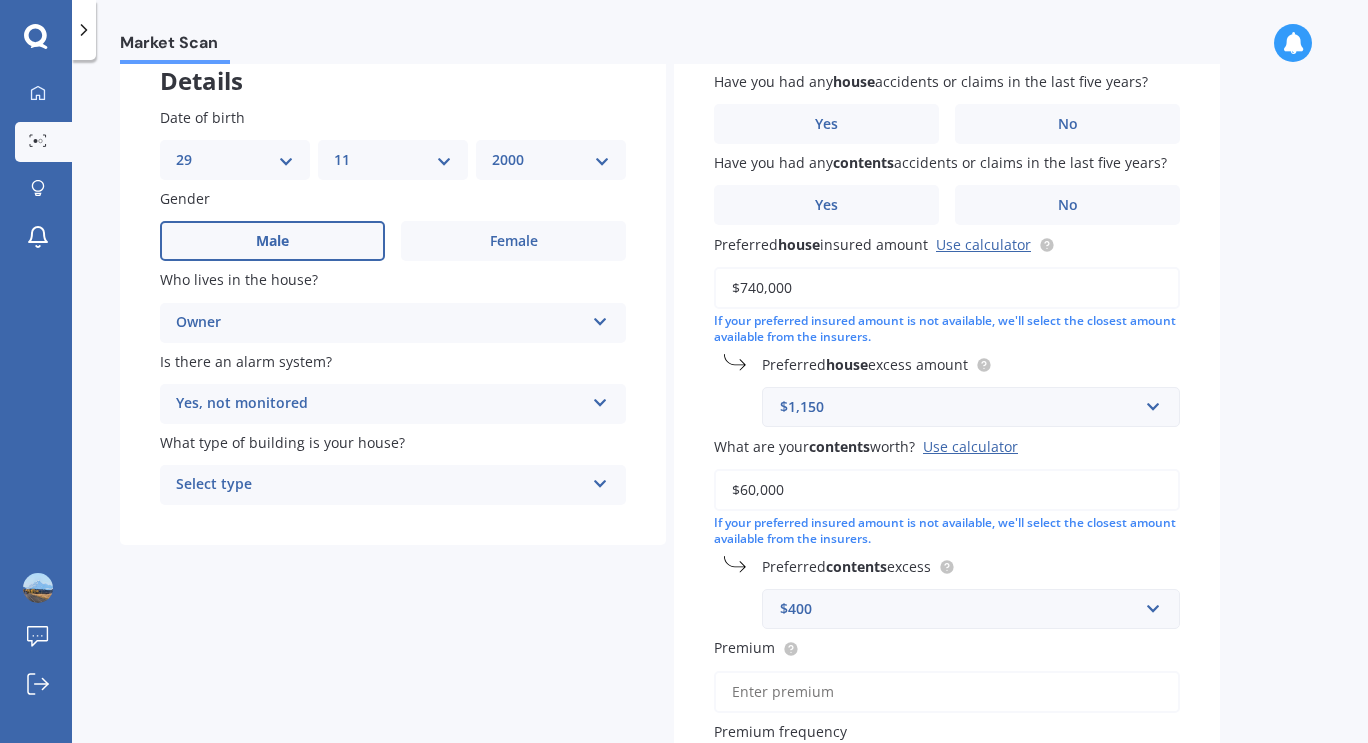 click on "Select type" at bounding box center [380, 485] 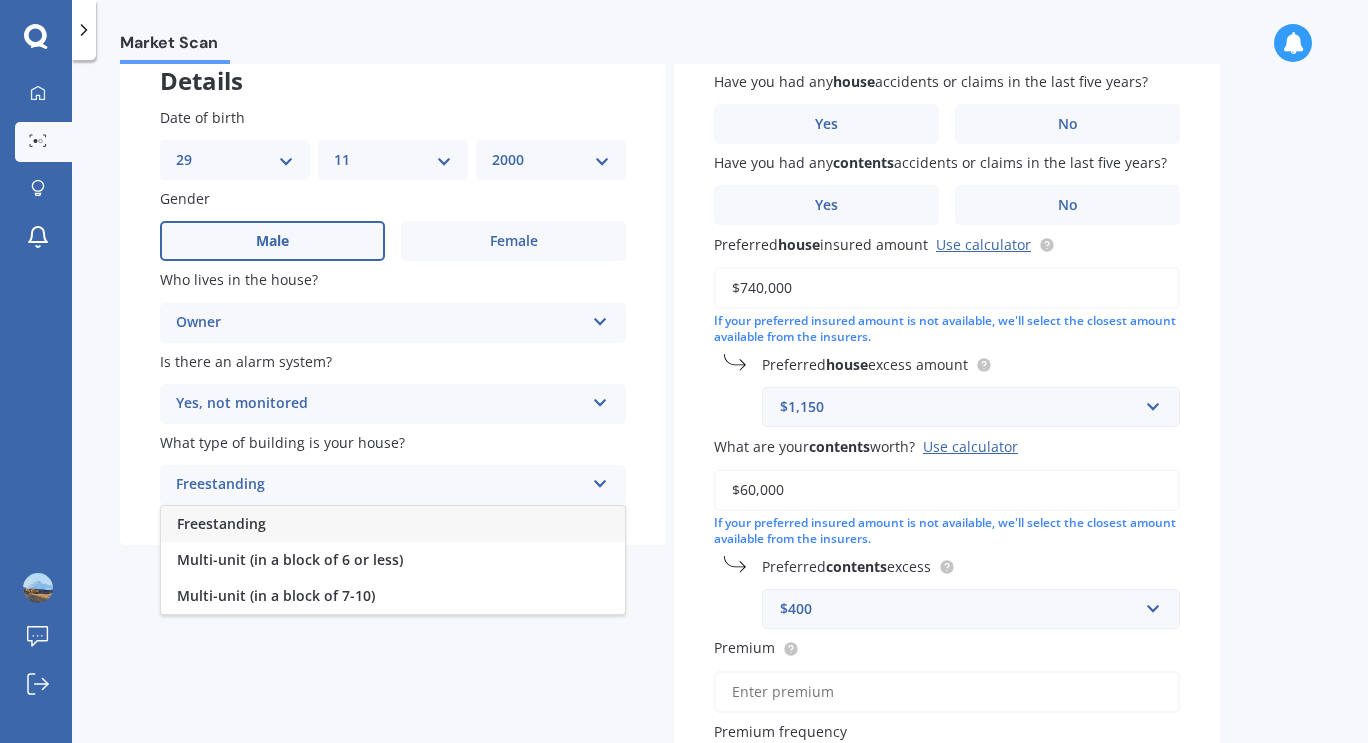 click on "Freestanding" at bounding box center (221, 523) 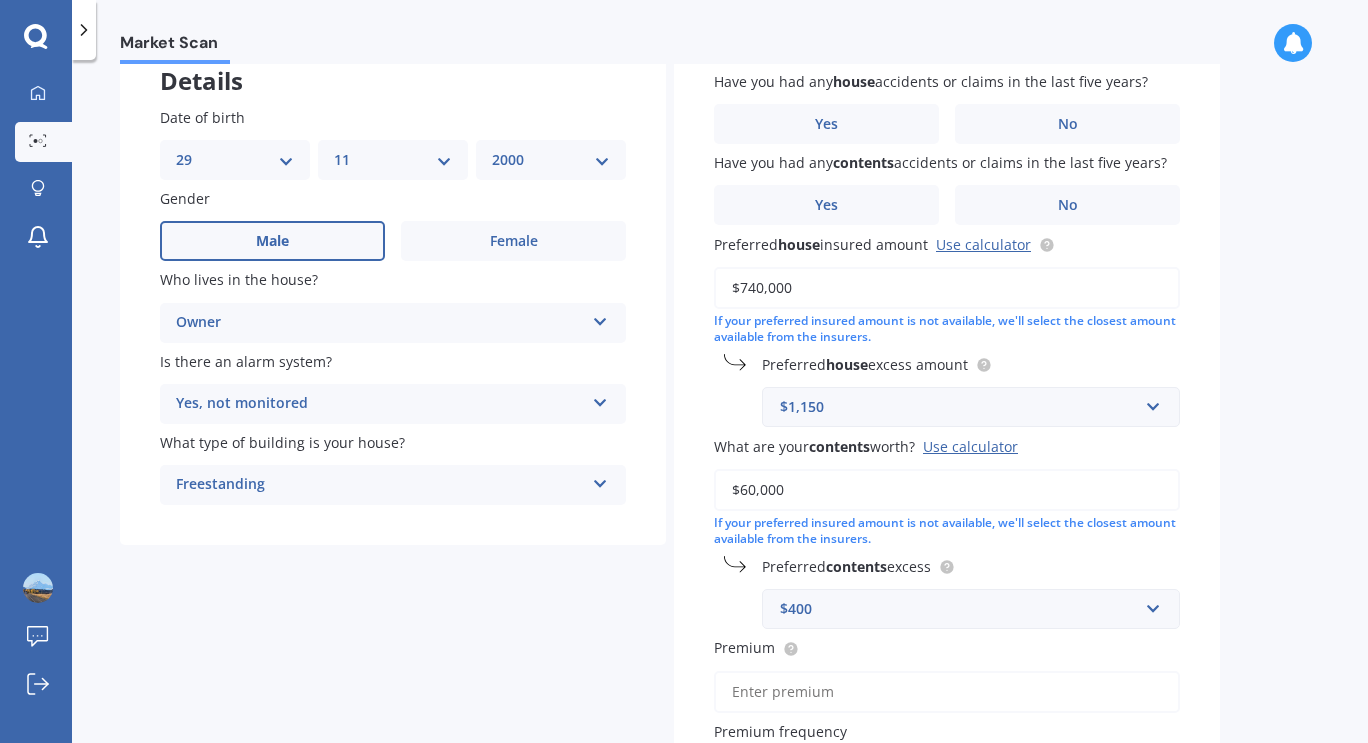 scroll, scrollTop: 0, scrollLeft: 0, axis: both 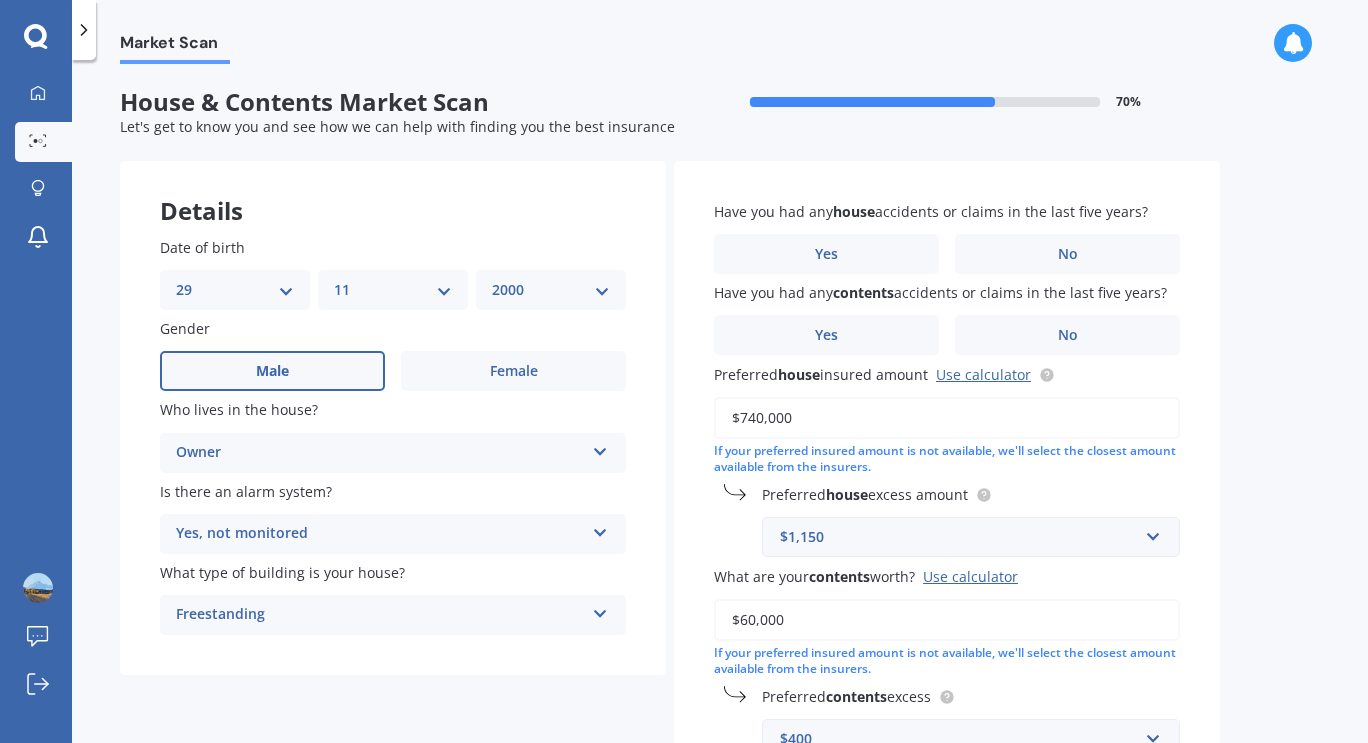 click on "No" at bounding box center [1067, 254] 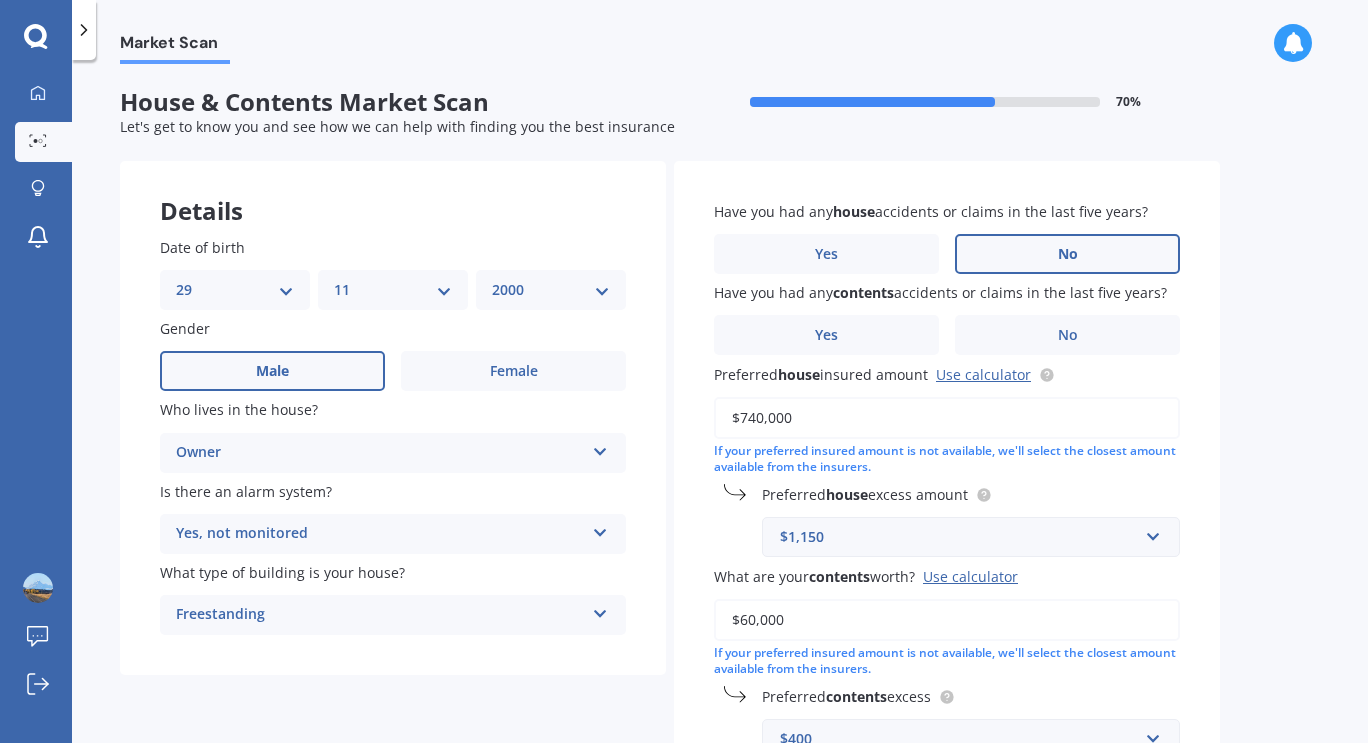 click on "No" at bounding box center [1067, 335] 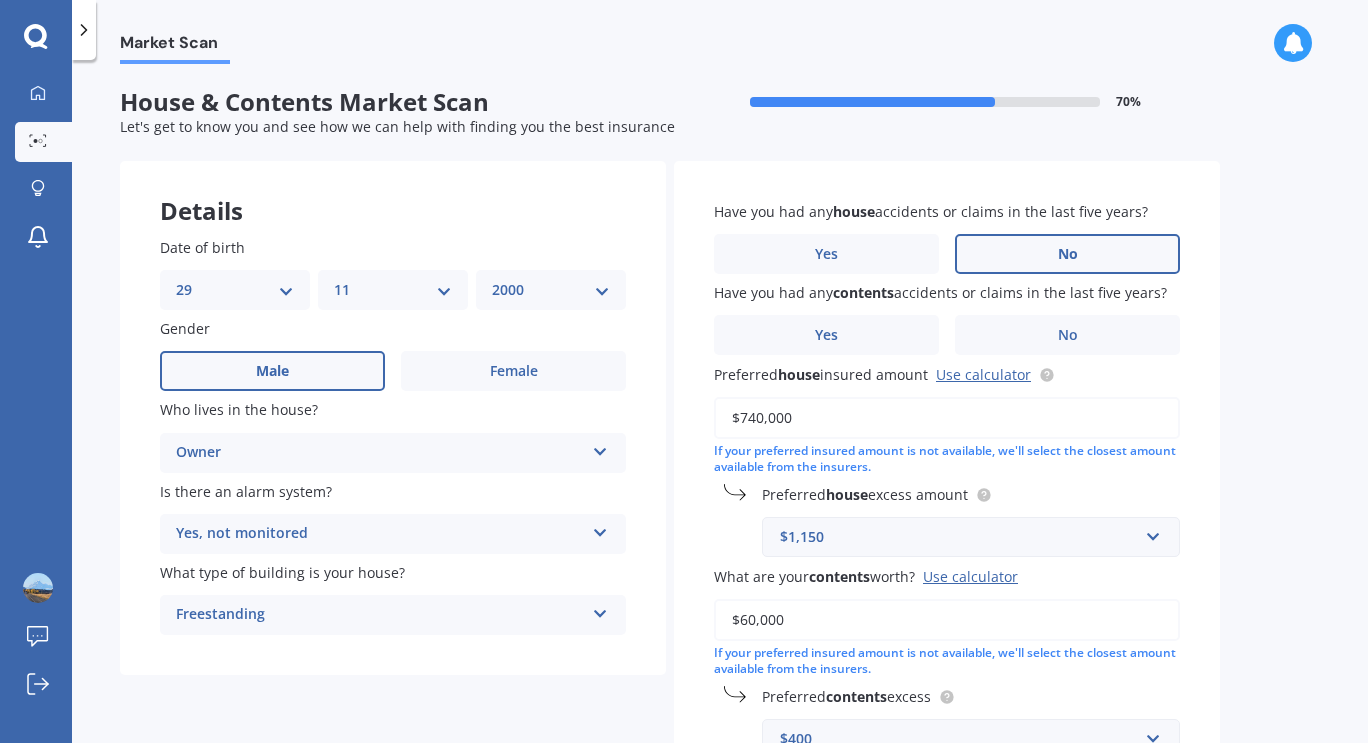 click on "No" at bounding box center (0, 0) 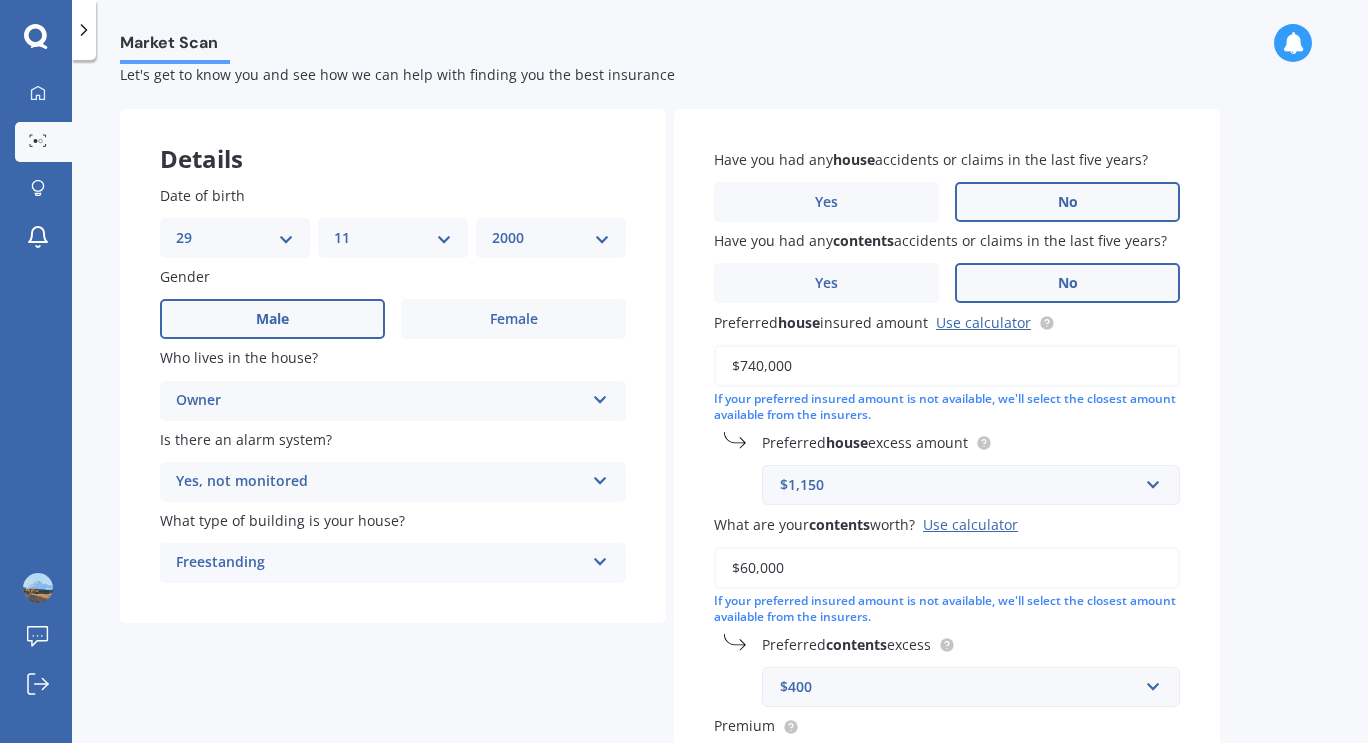 scroll, scrollTop: 53, scrollLeft: 0, axis: vertical 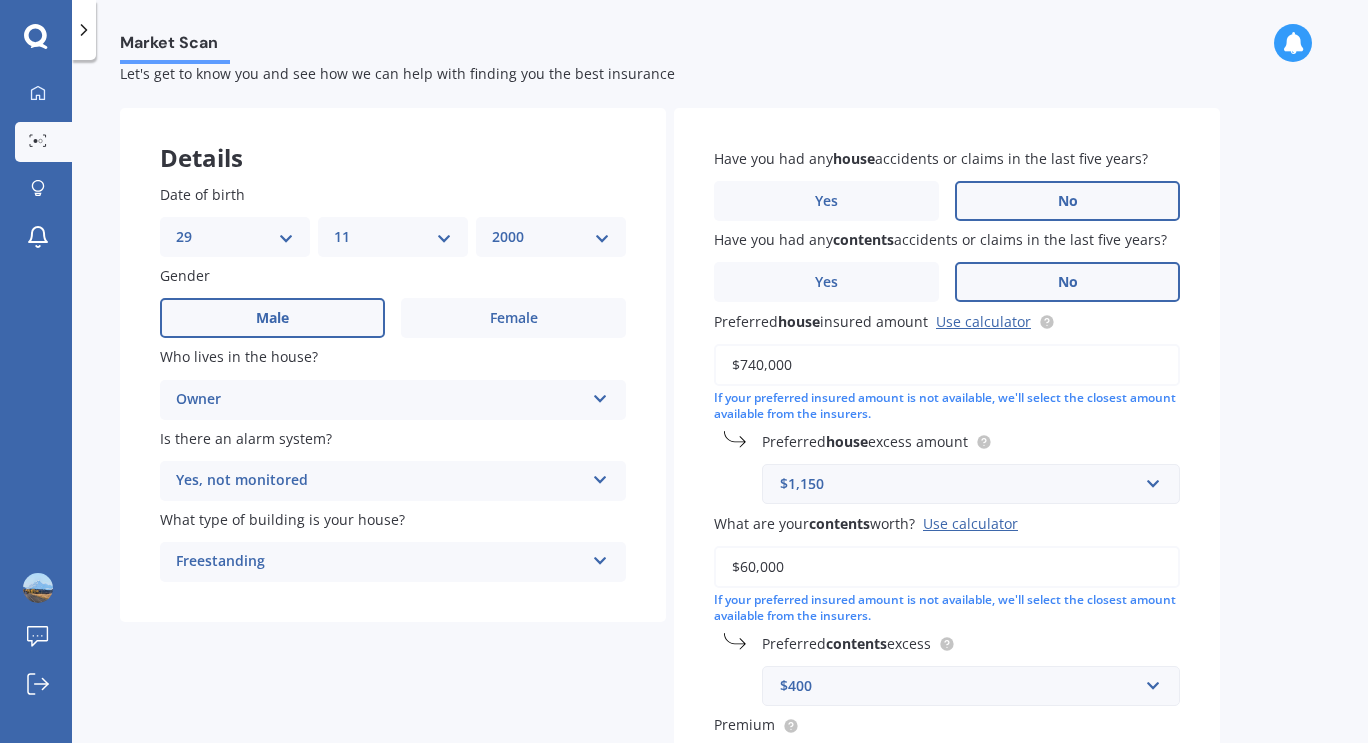 click on "Use calculator" at bounding box center [983, 321] 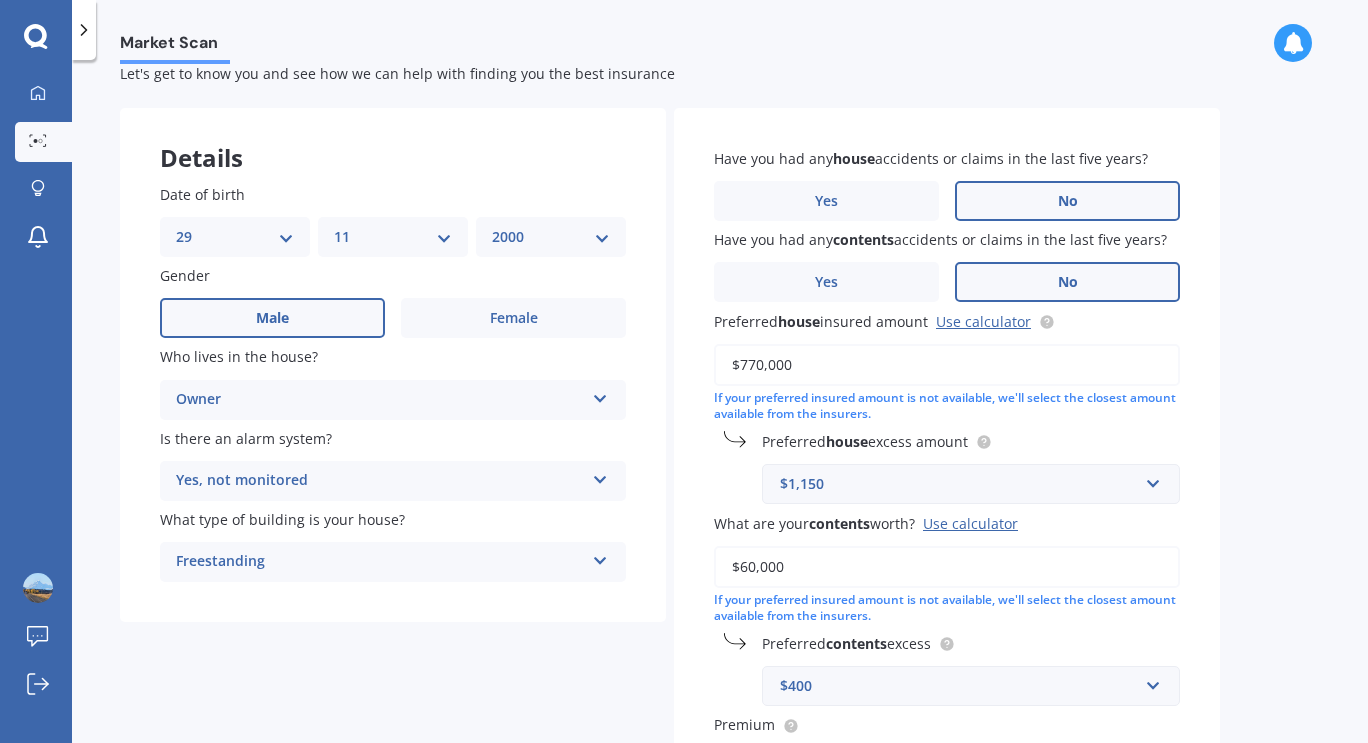 type on "$770,000" 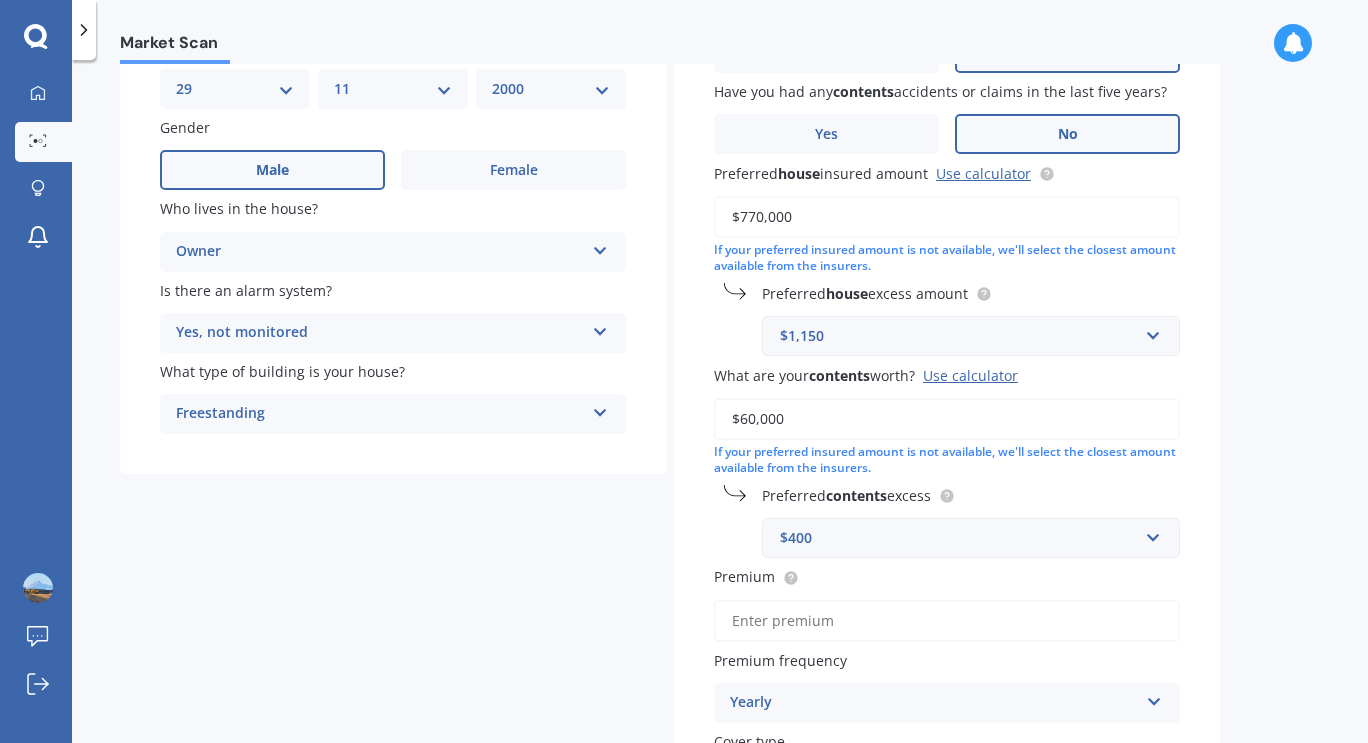 scroll, scrollTop: 207, scrollLeft: 0, axis: vertical 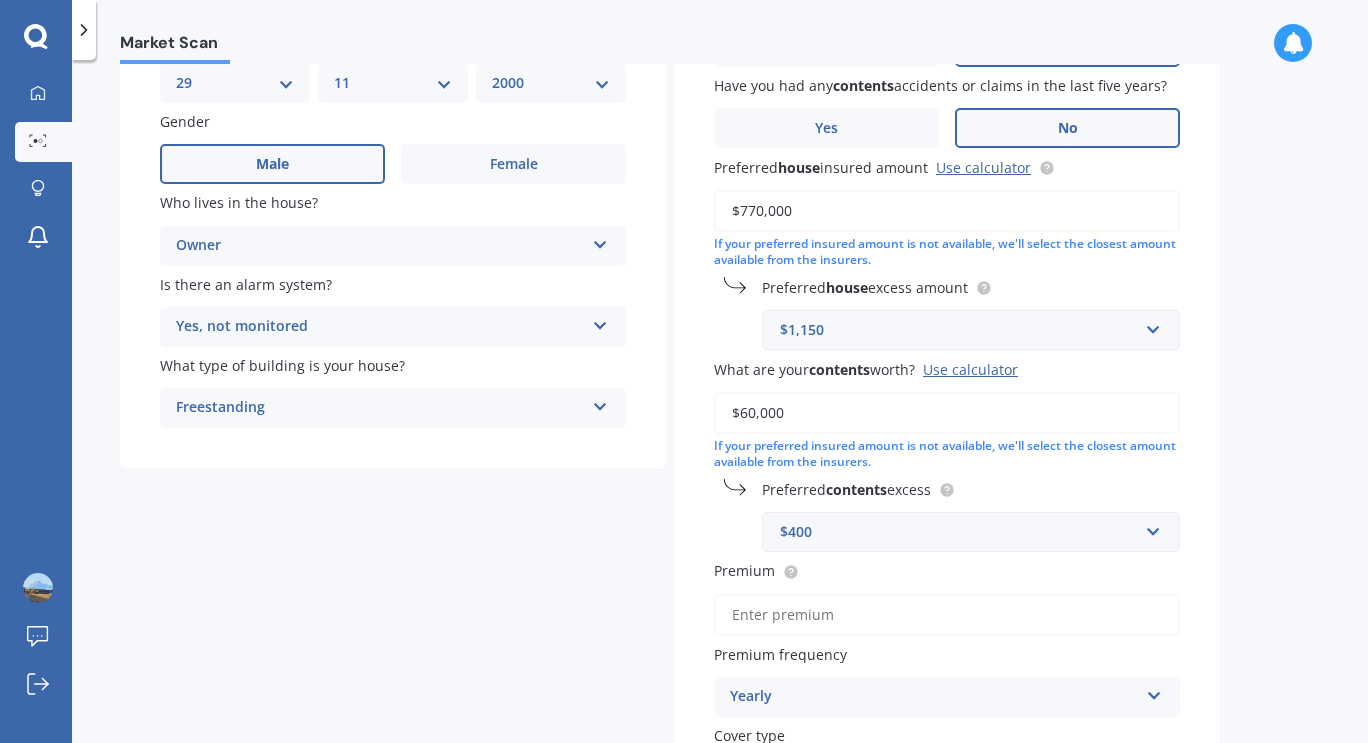 click on "Market Scan House & Contents Market Scan 70 % Let's get to know you and see how we can help with finding you the best insurance Details Date of birth DD 01 02 03 04 05 06 07 08 09 10 11 12 13 14 15 16 17 18 19 20 21 22 23 24 25 26 27 28 29 30 31 MM 01 02 03 04 05 06 07 08 09 10 11 12 YYYY 2009 2008 2007 2006 2005 2004 2003 2002 2001 2000 1999 1998 1997 1996 1995 1994 1993 1992 1991 1990 1989 1988 1987 1986 1985 1984 1983 1982 1981 1980 1979 1978 1977 1976 1975 1974 1973 1972 1971 1970 1969 1968 1967 1966 1965 1964 1963 1962 1961 1960 1959 1958 1957 1956 1955 1954 1953 1952 1951 1950 1949 1948 1947 1946 1945 1944 1943 1942 1941 1940 1939 1938 1937 1936 1935 1934 1933 1932 1931 1930 1929 1928 1927 1926 1925 1924 1923 1922 1921 1920 1919 1918 1917 1916 1915 1914 1913 1912 1911 1910 Gender Male Female Who lives in the house? Owner Owner Owner + Boarder Is there an alarm system? Yes, not monitored Yes, monitored Yes, not monitored No What type of building is your house? Freestanding Freestanding Have you had any" at bounding box center [720, 405] 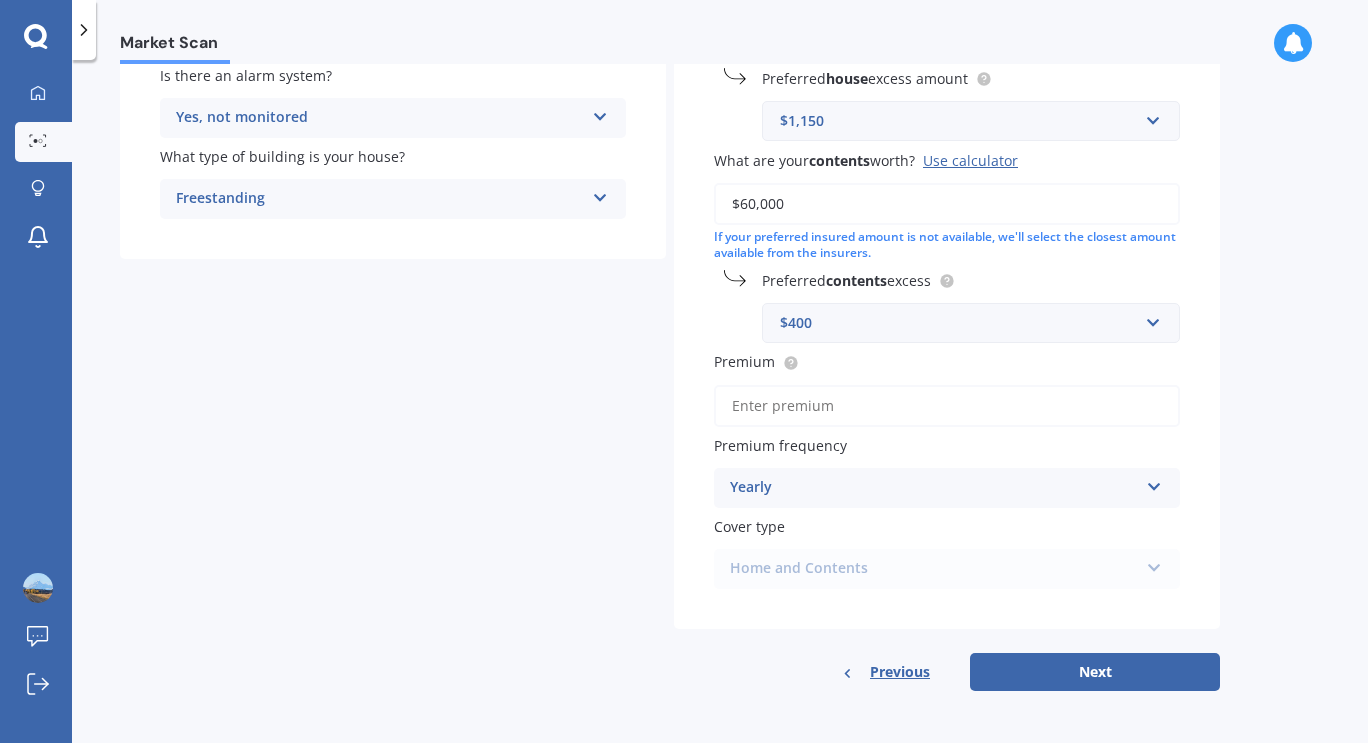 scroll, scrollTop: 420, scrollLeft: 0, axis: vertical 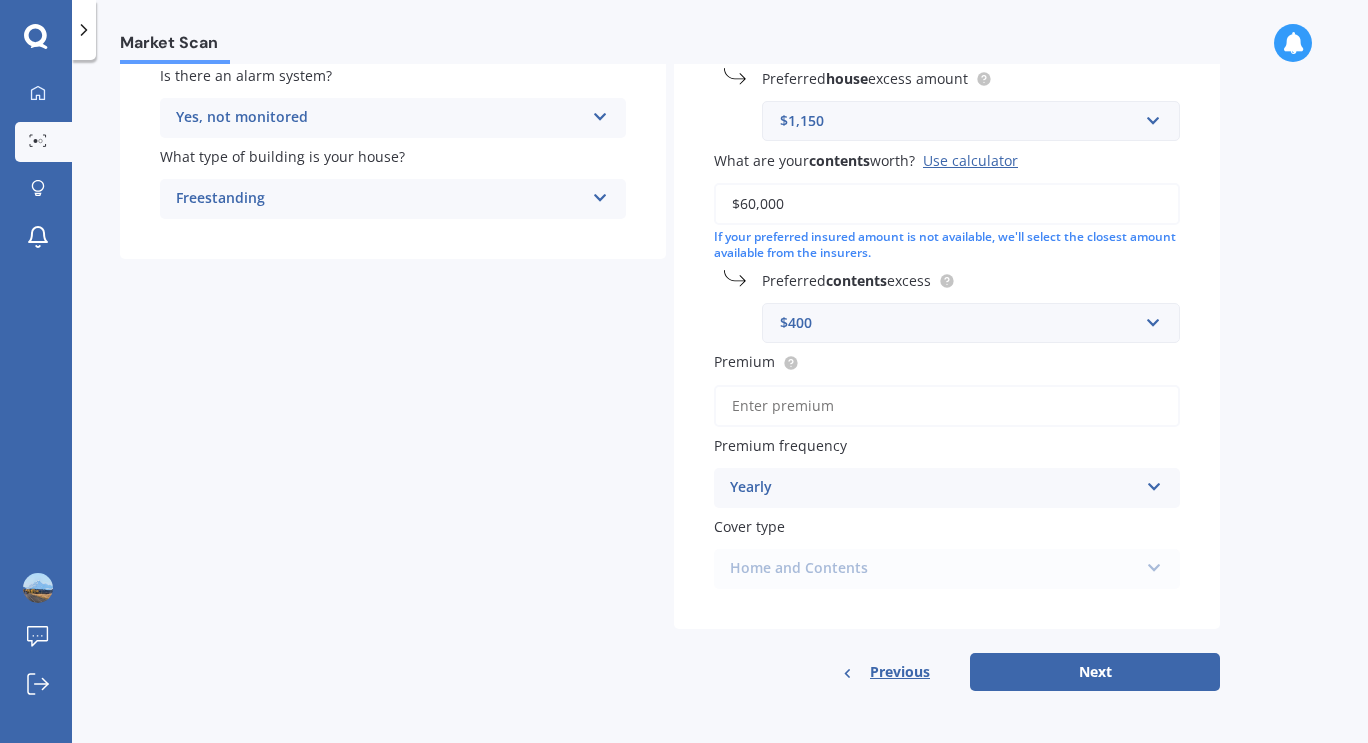 click on "Premium" at bounding box center [947, 406] 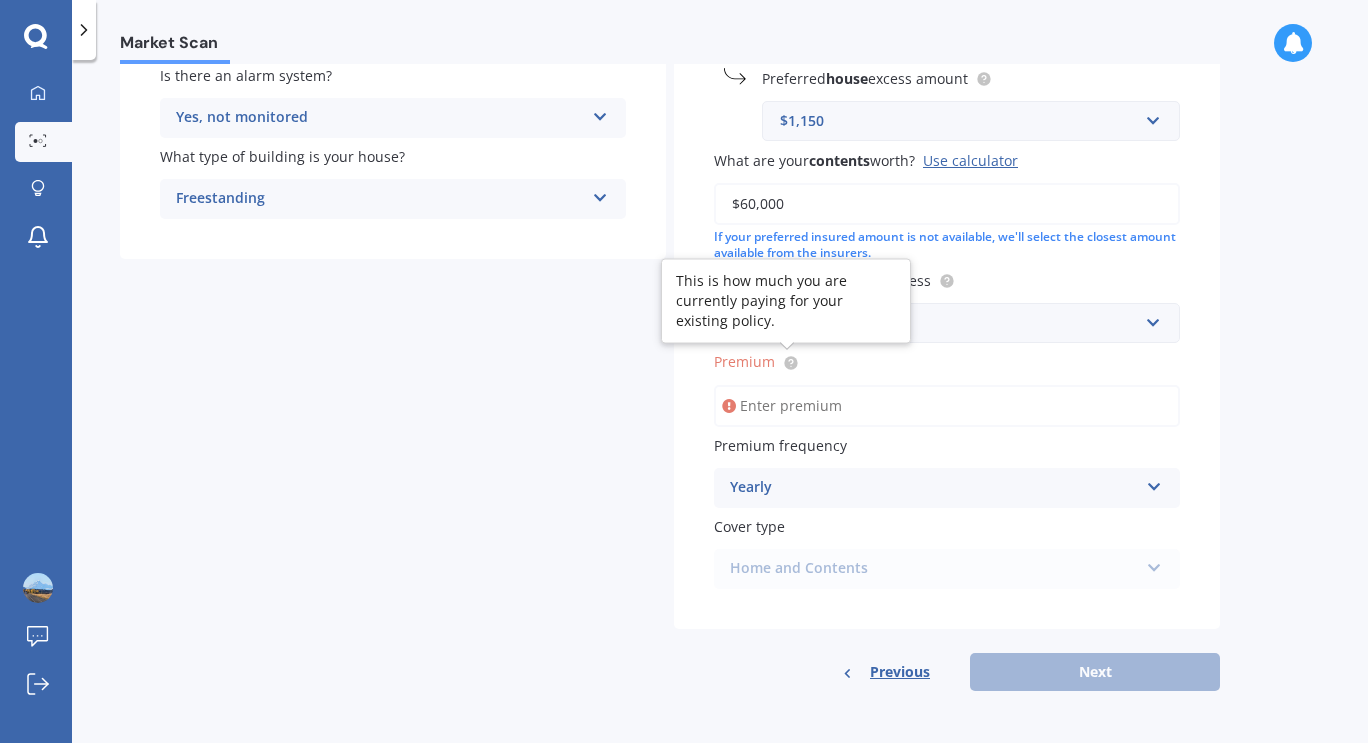 click 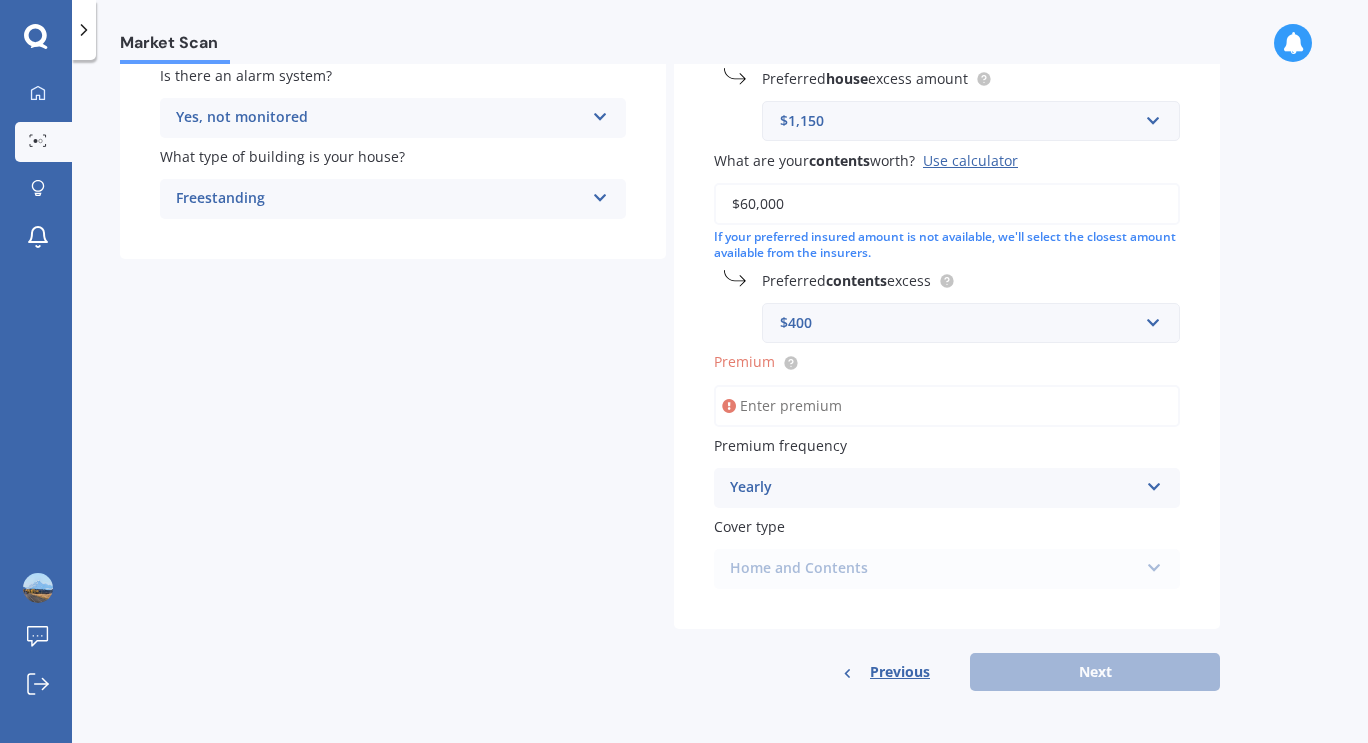 click on "Premium" at bounding box center (947, 406) 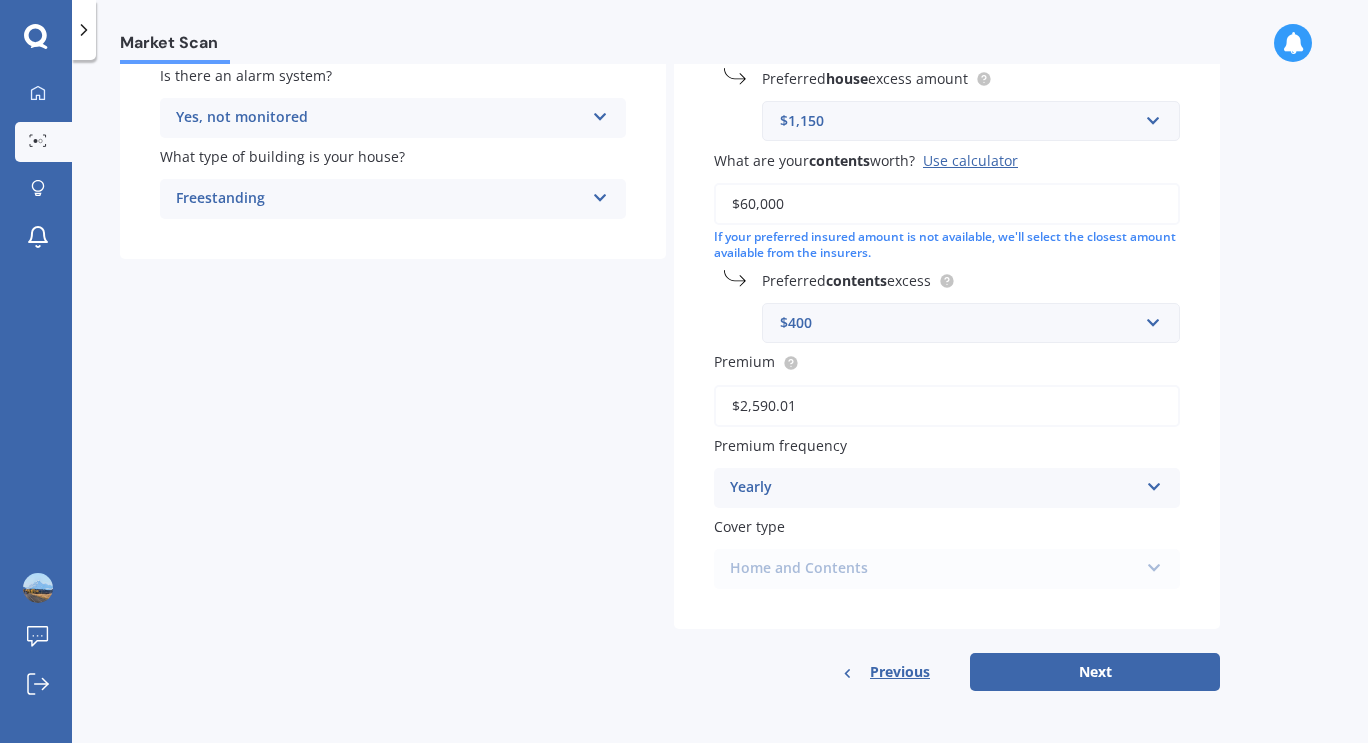 type on "$2,590.01" 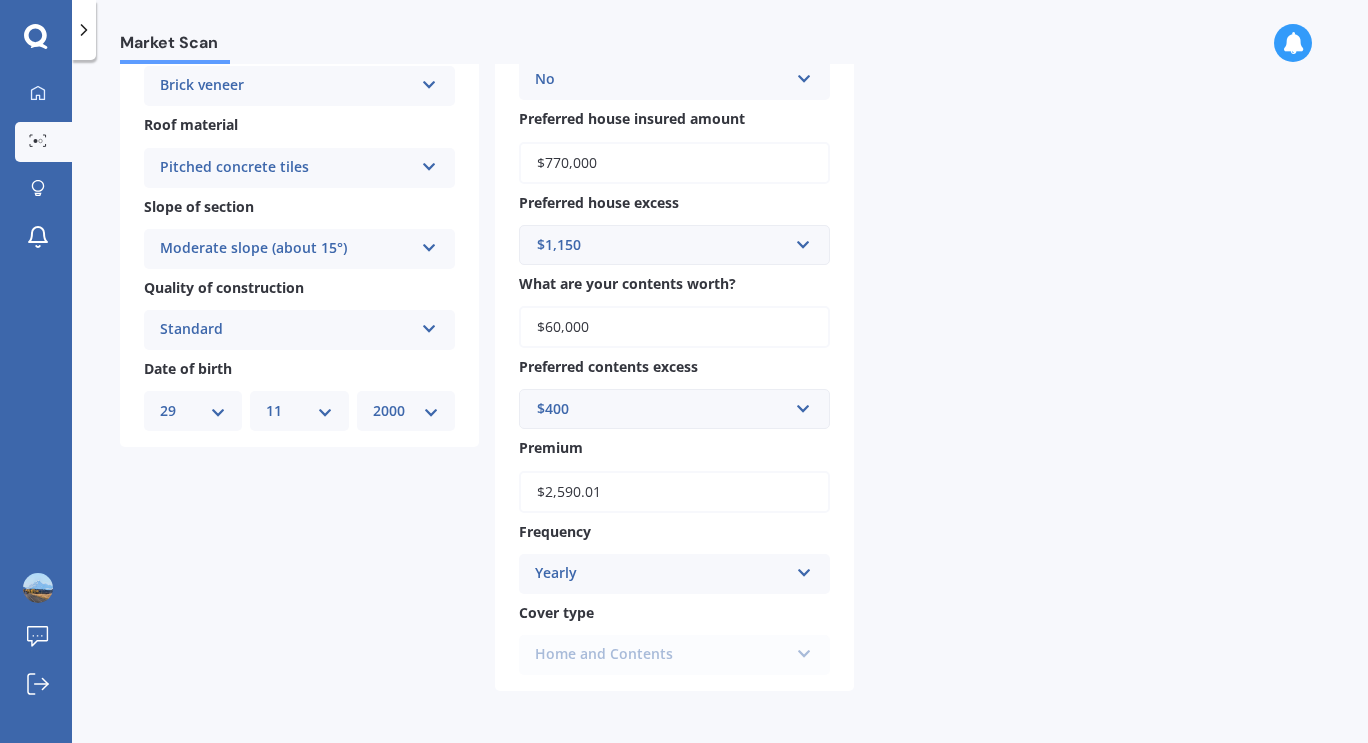 scroll, scrollTop: 0, scrollLeft: 0, axis: both 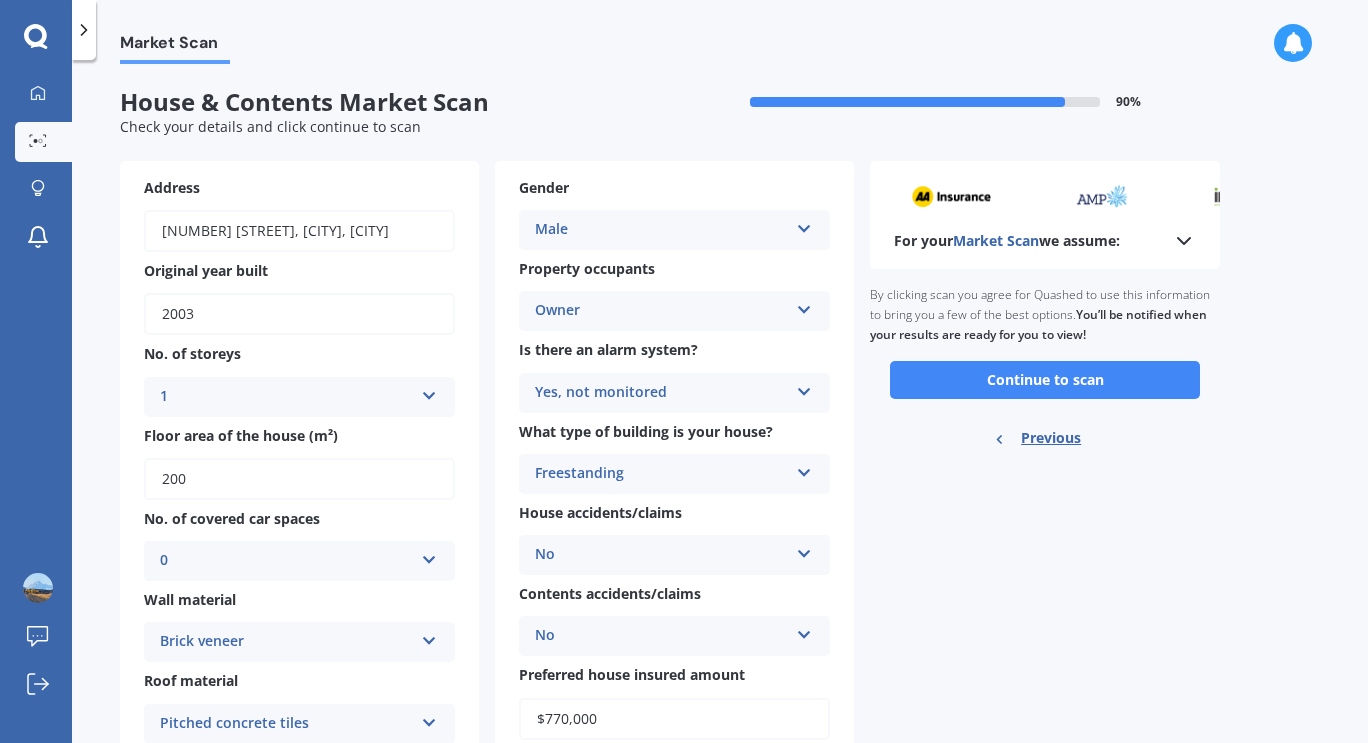 click on "Continue to scan" at bounding box center (1045, 380) 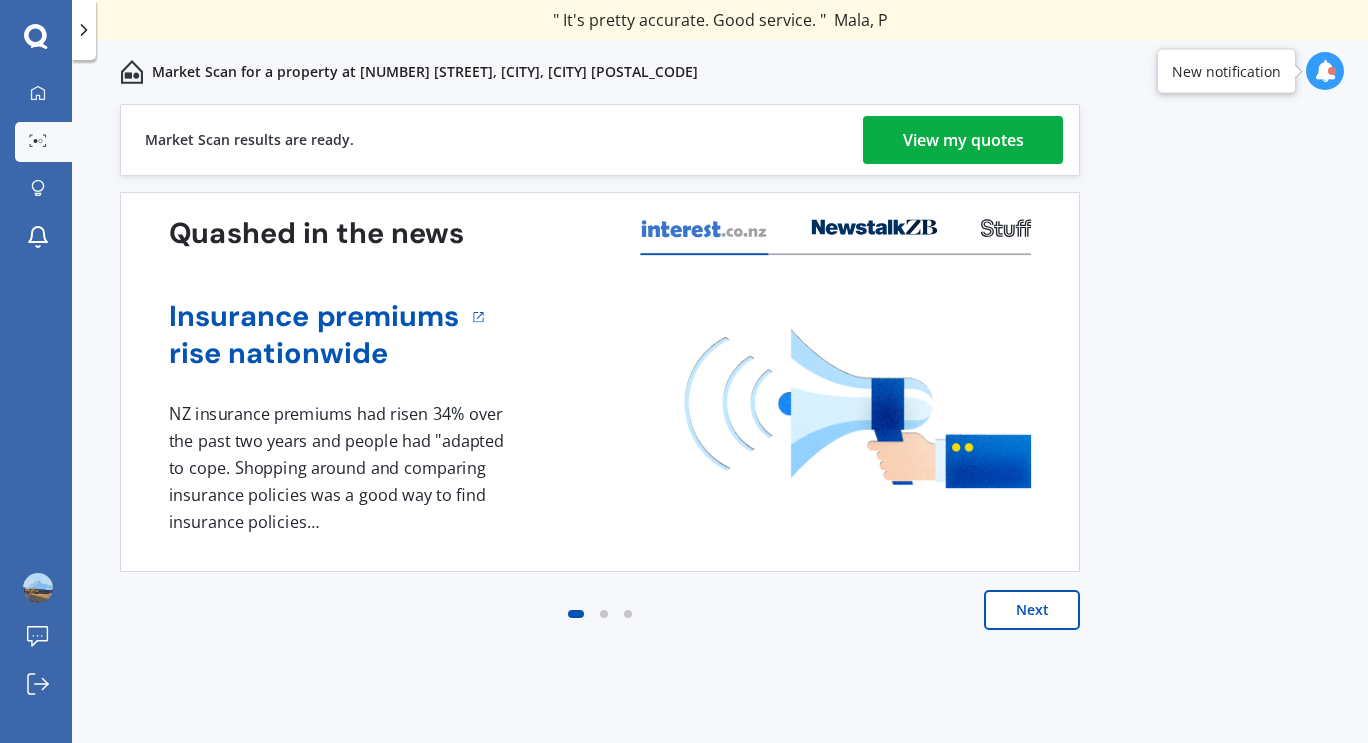 click on "View my quotes" at bounding box center (963, 140) 